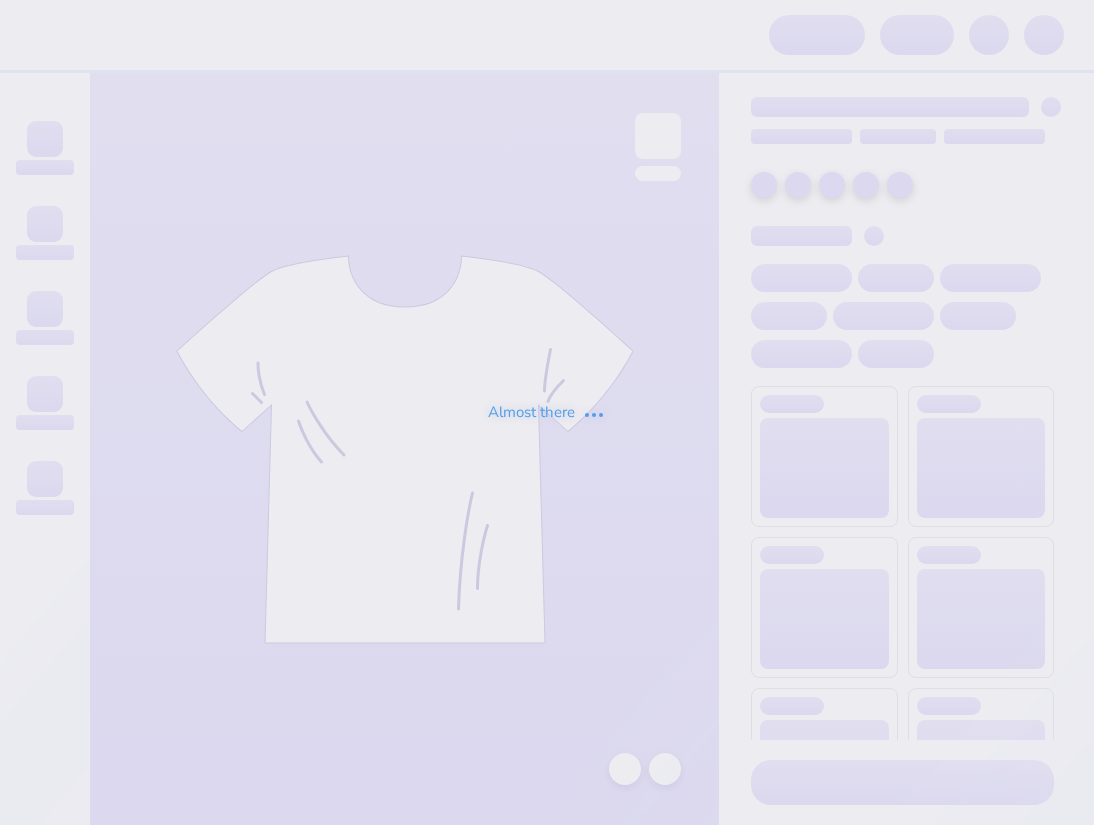 scroll, scrollTop: 0, scrollLeft: 0, axis: both 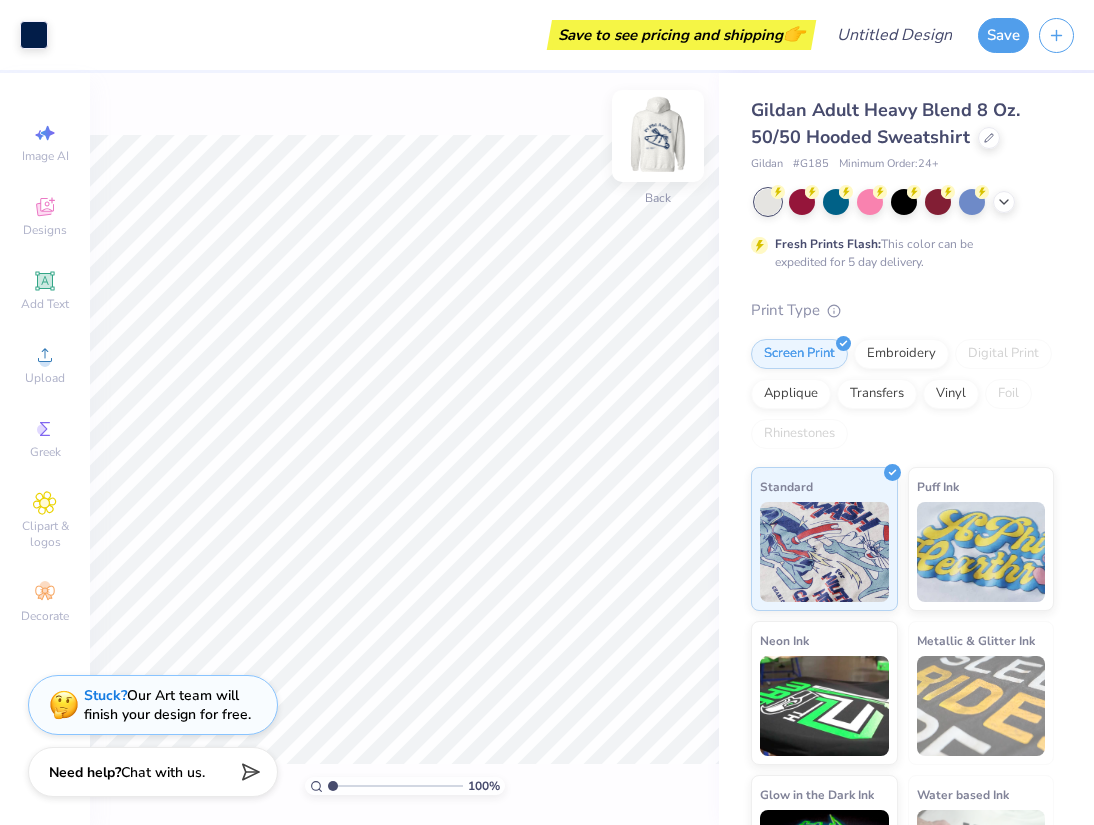 drag, startPoint x: 0, startPoint y: 0, endPoint x: 659, endPoint y: 140, distance: 673.7069 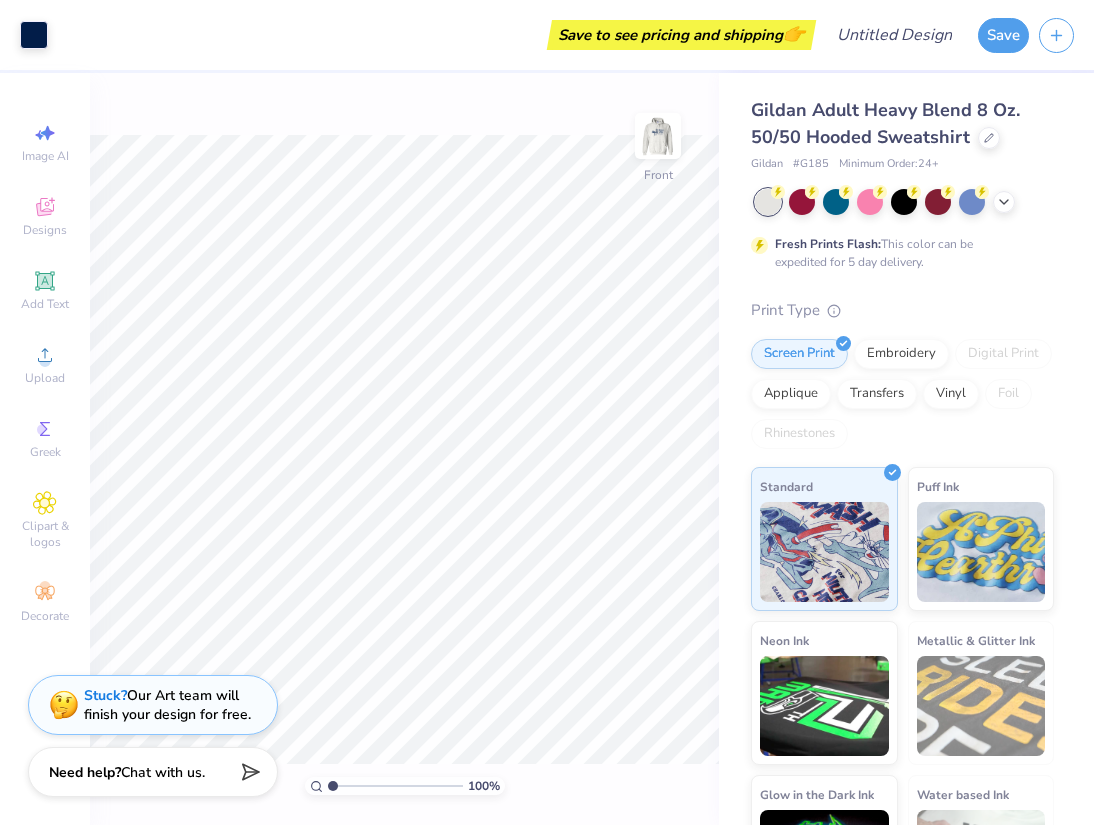 click at bounding box center (658, 136) 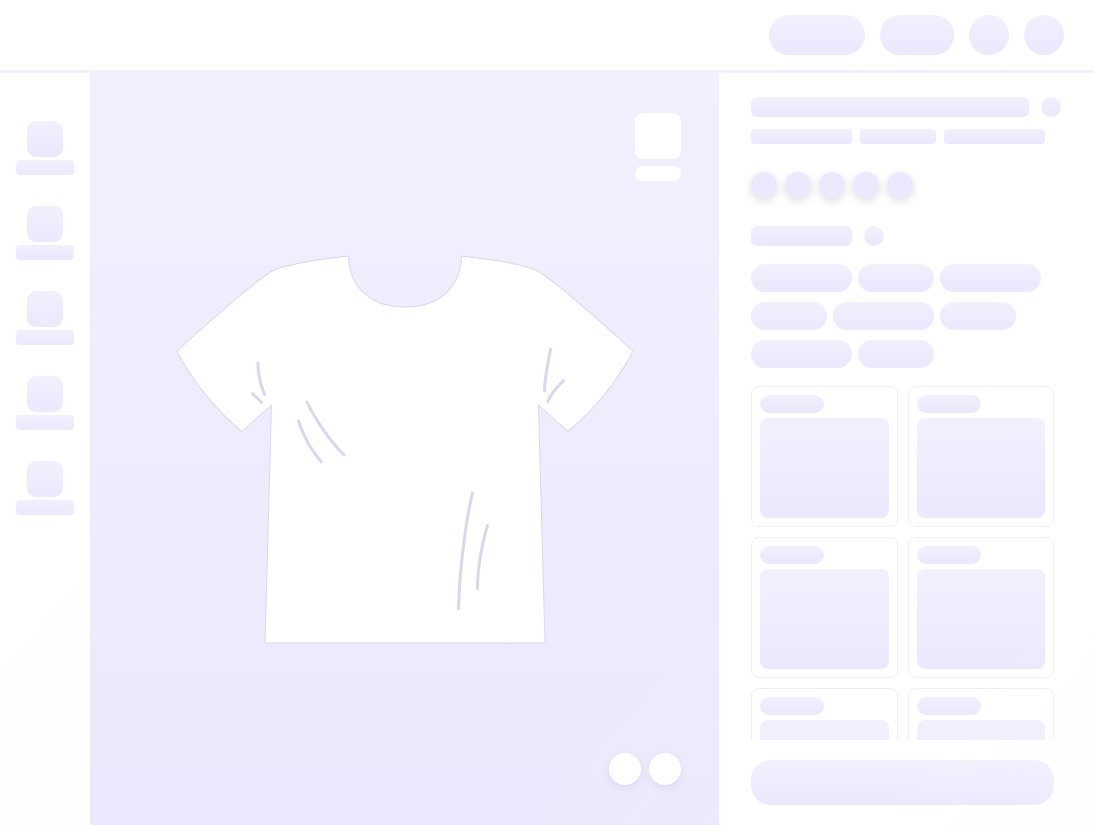 scroll, scrollTop: 0, scrollLeft: 0, axis: both 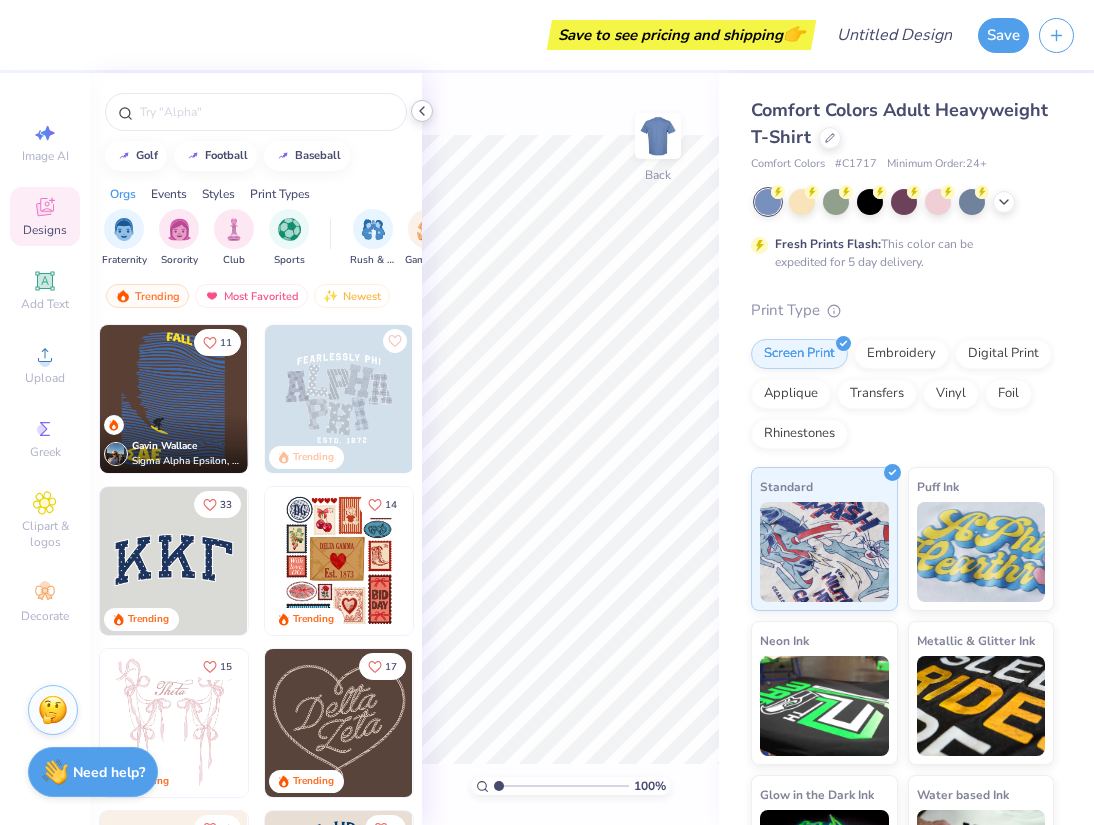 click 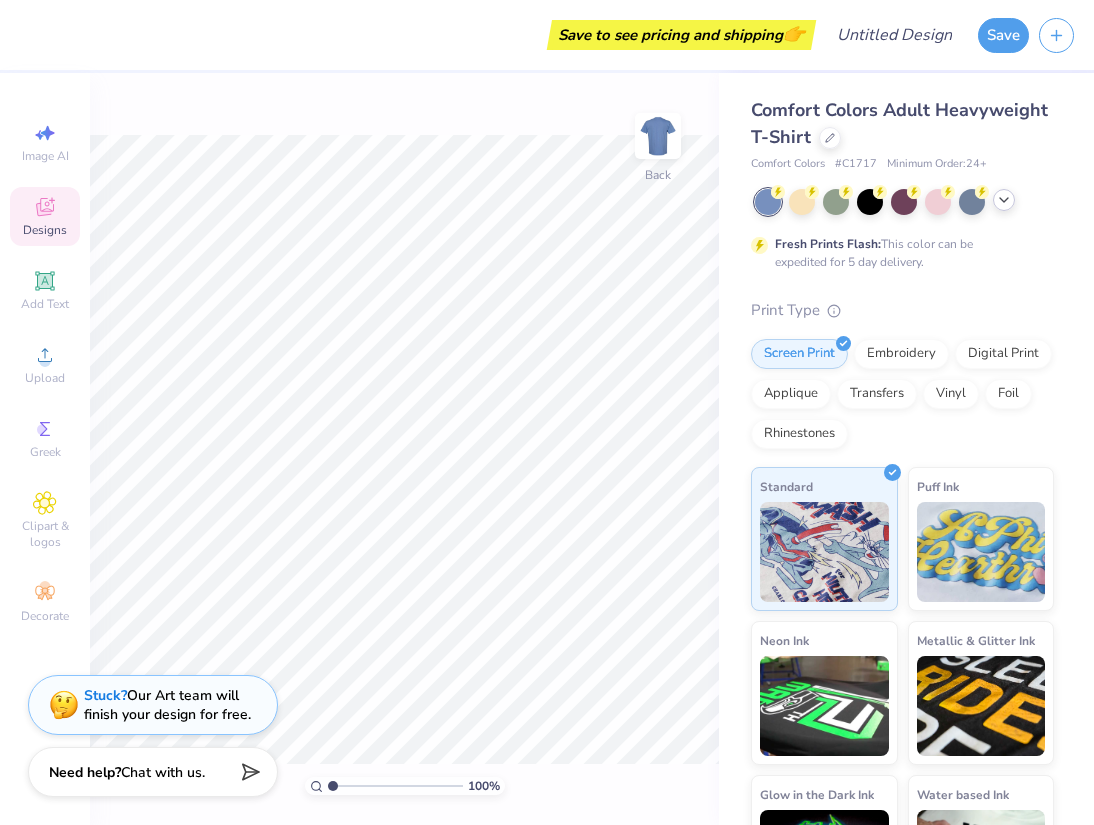 click 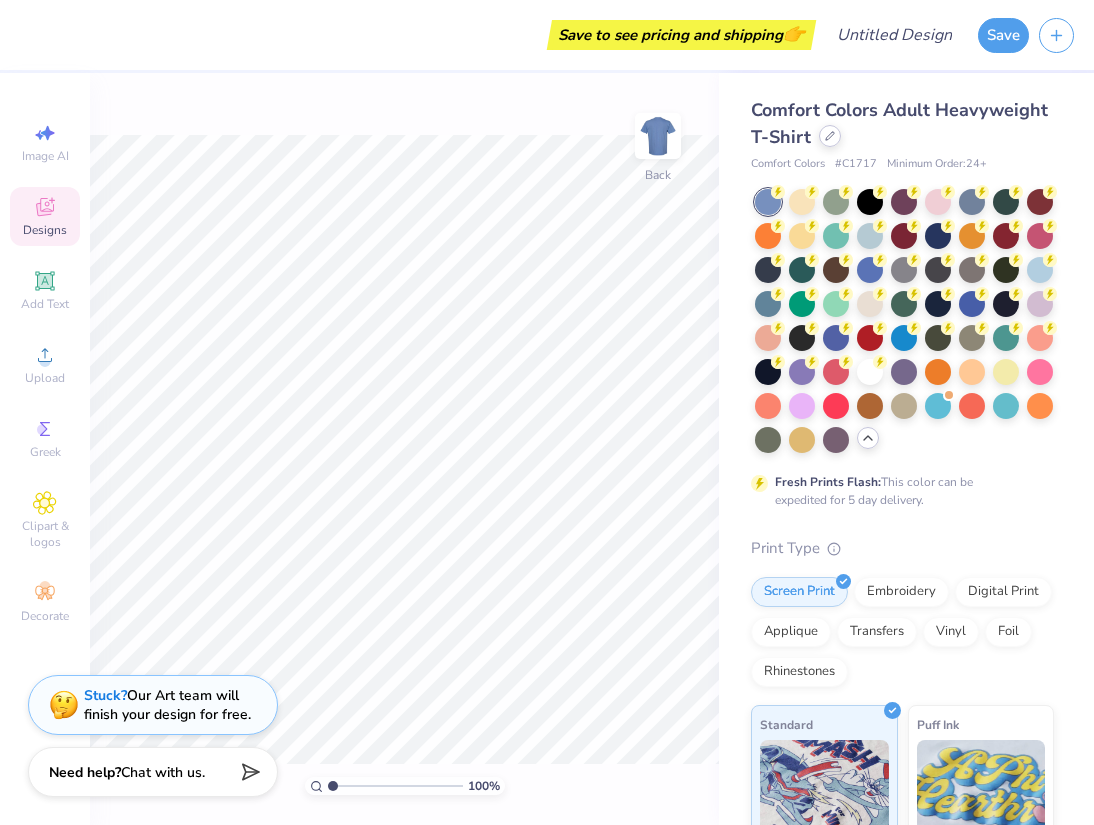 click 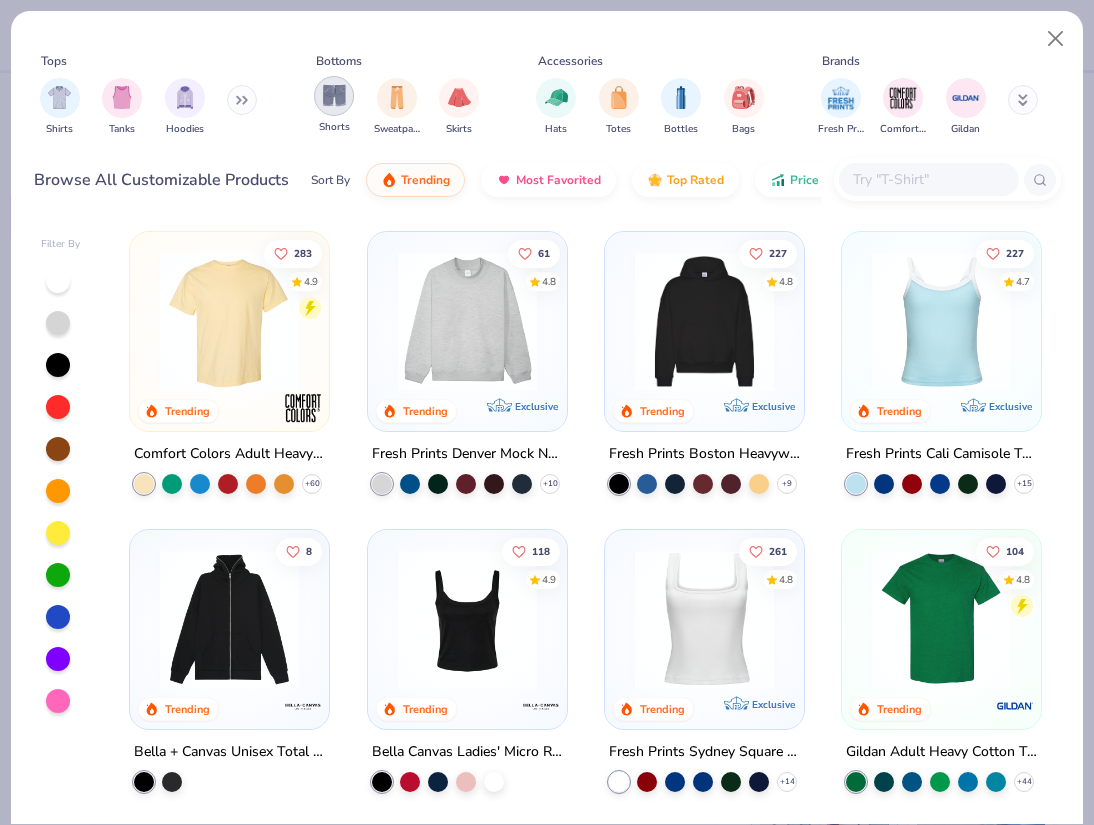 click at bounding box center [334, 95] 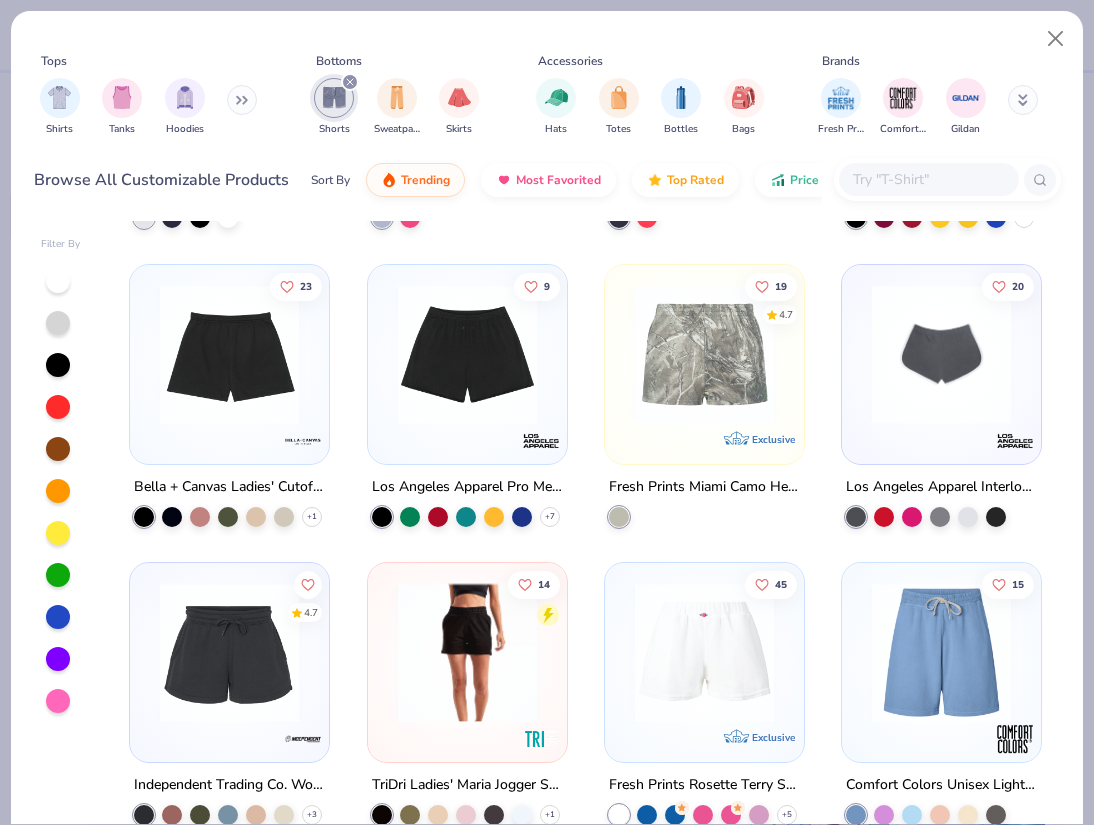 scroll, scrollTop: 510, scrollLeft: 0, axis: vertical 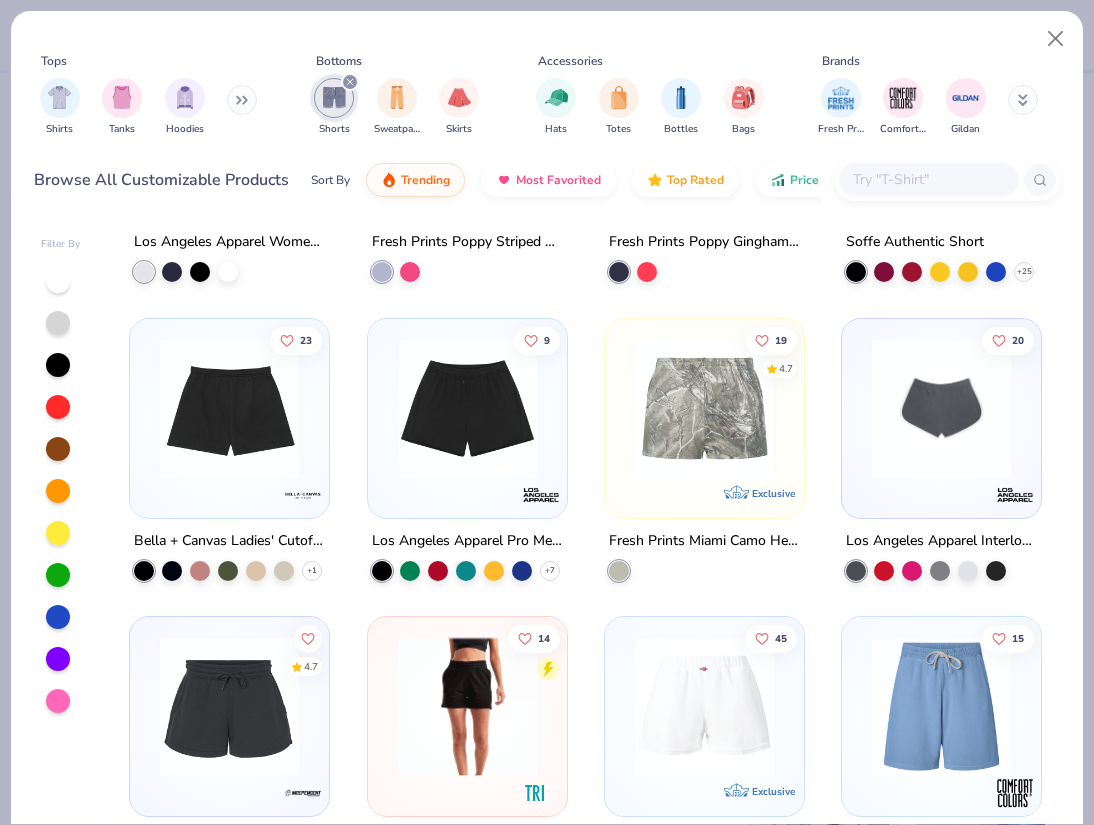click at bounding box center [704, 407] 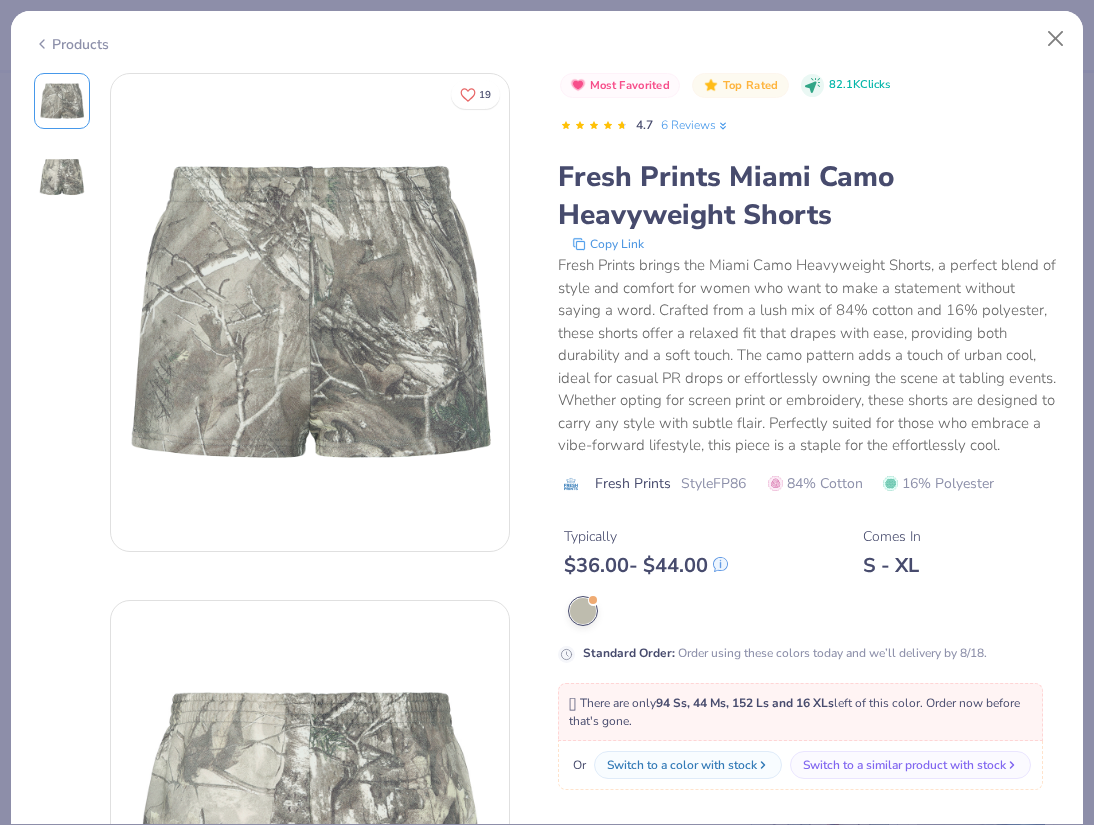 scroll, scrollTop: 0, scrollLeft: 0, axis: both 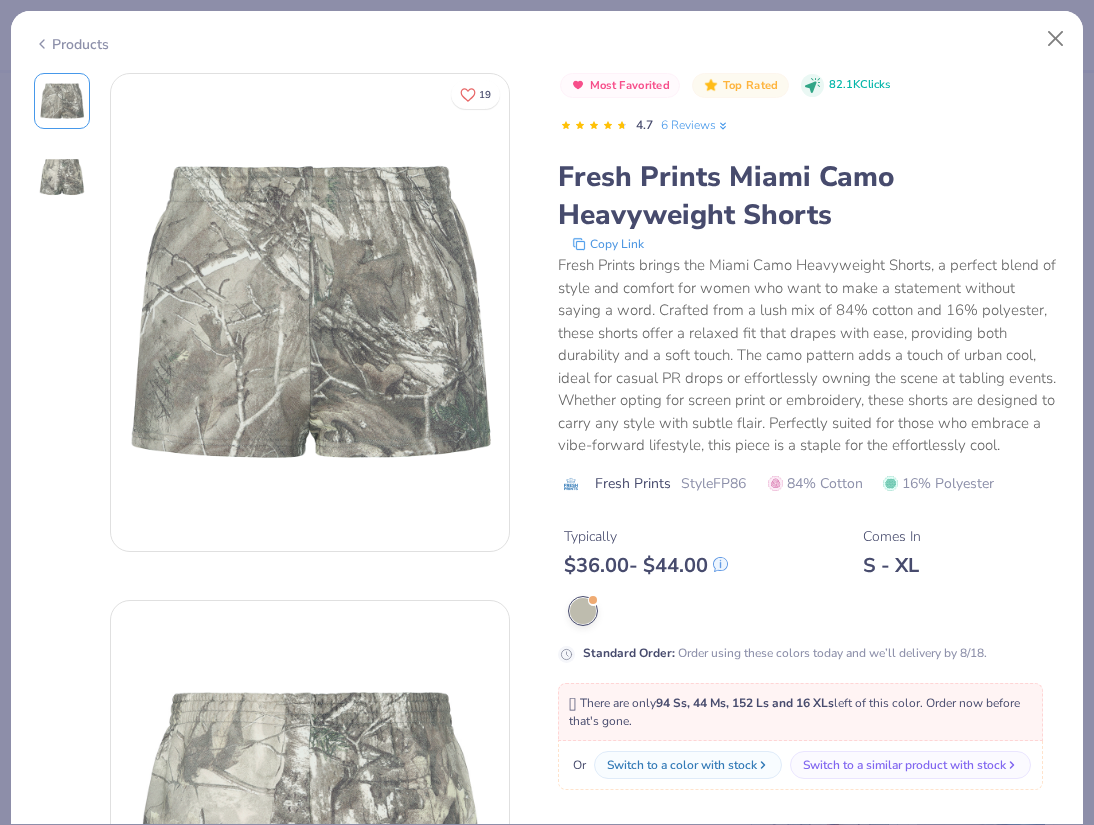 click at bounding box center [62, 177] 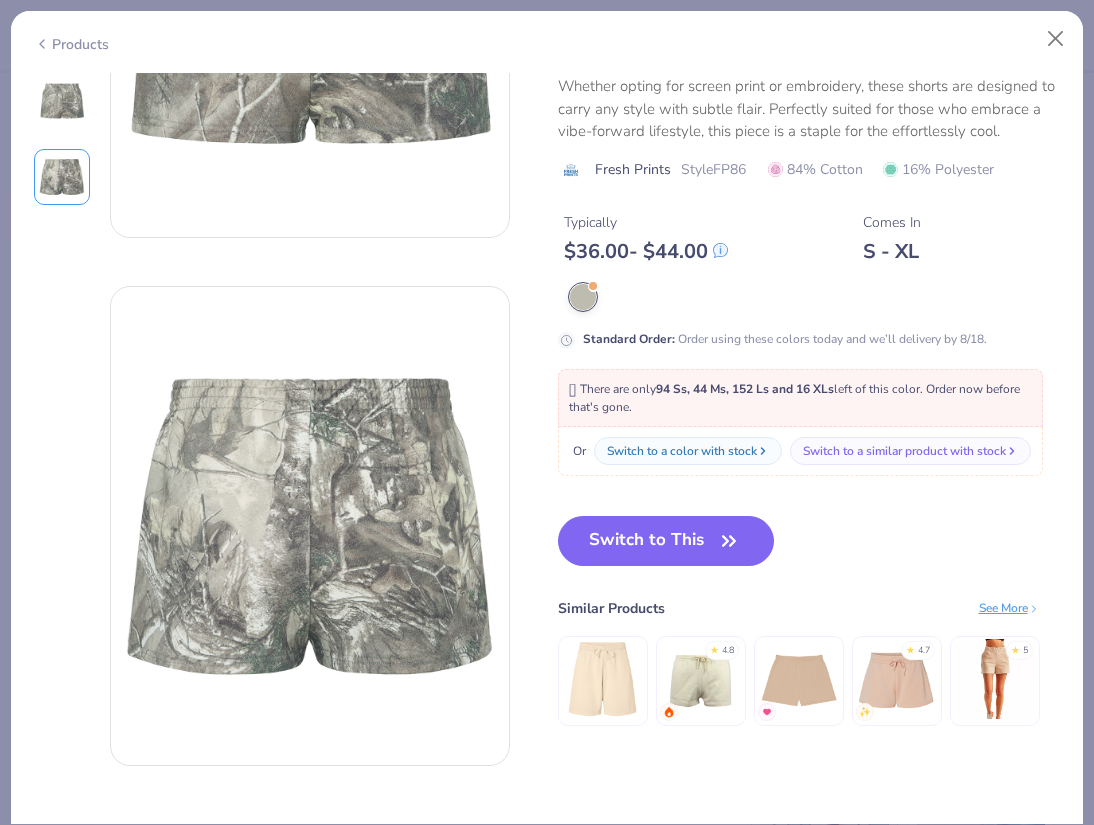 scroll, scrollTop: 332, scrollLeft: 0, axis: vertical 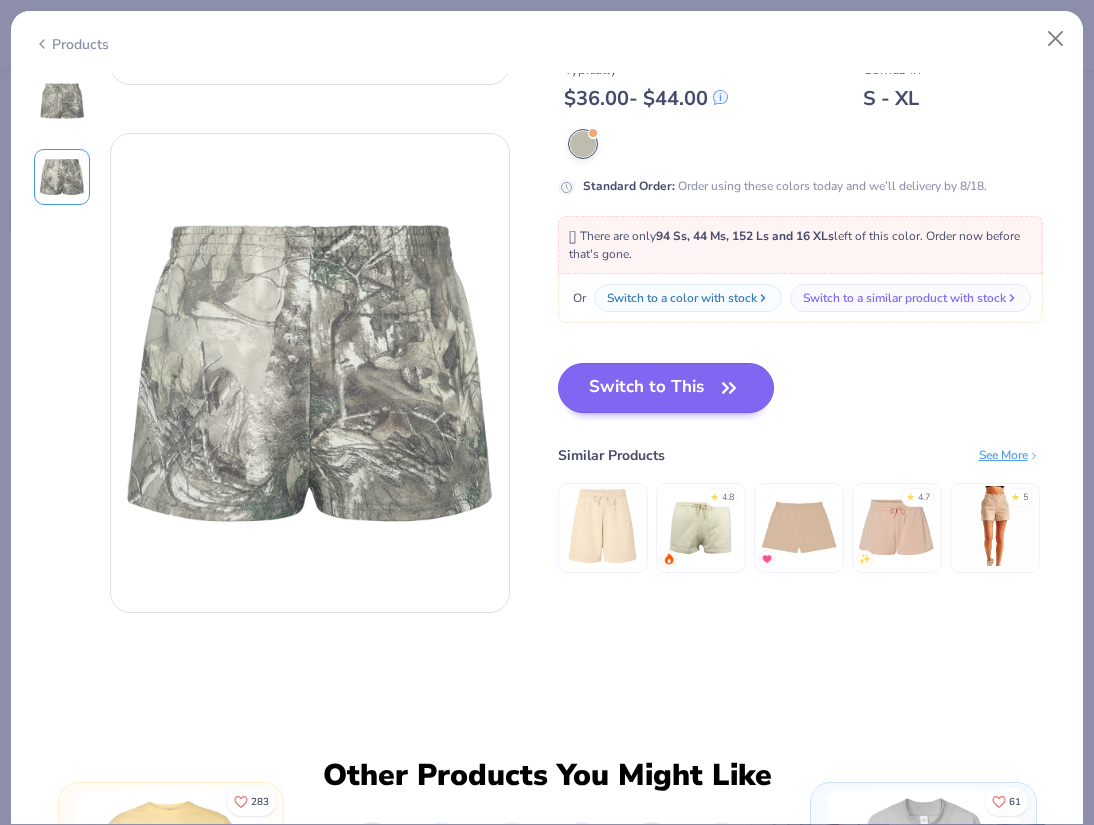 click on "Switch to This" at bounding box center (666, 388) 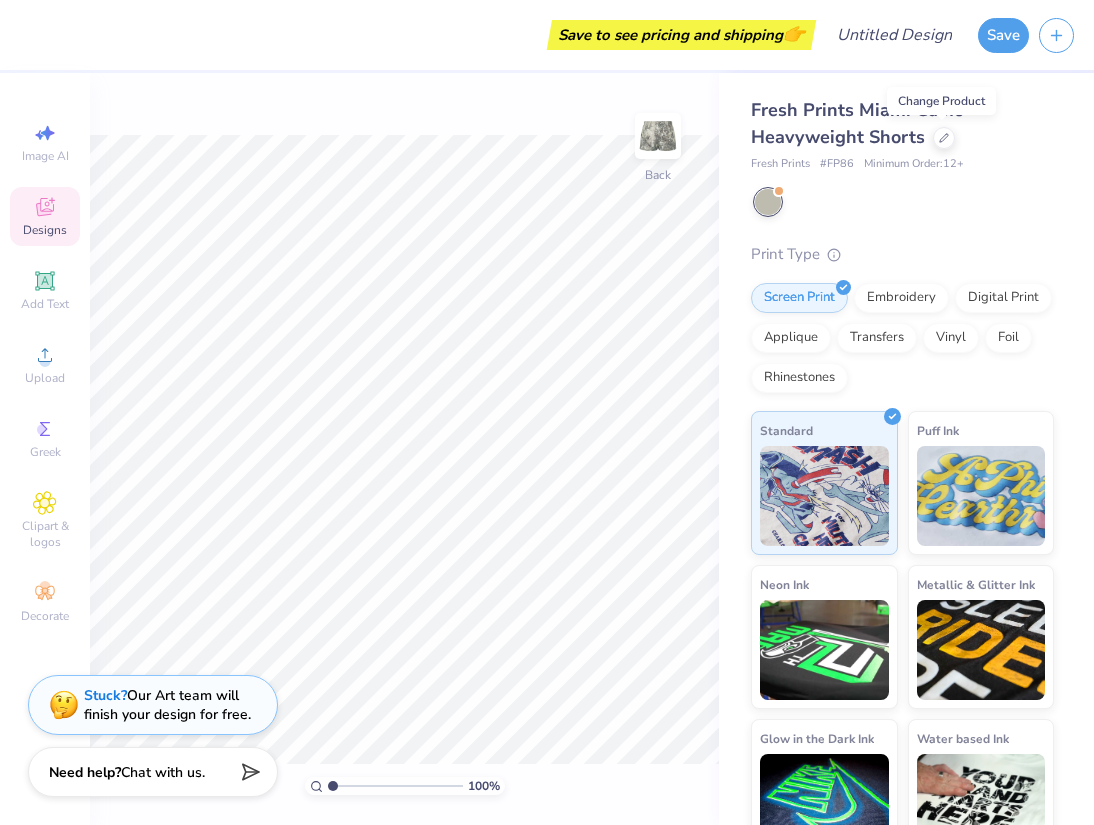 click 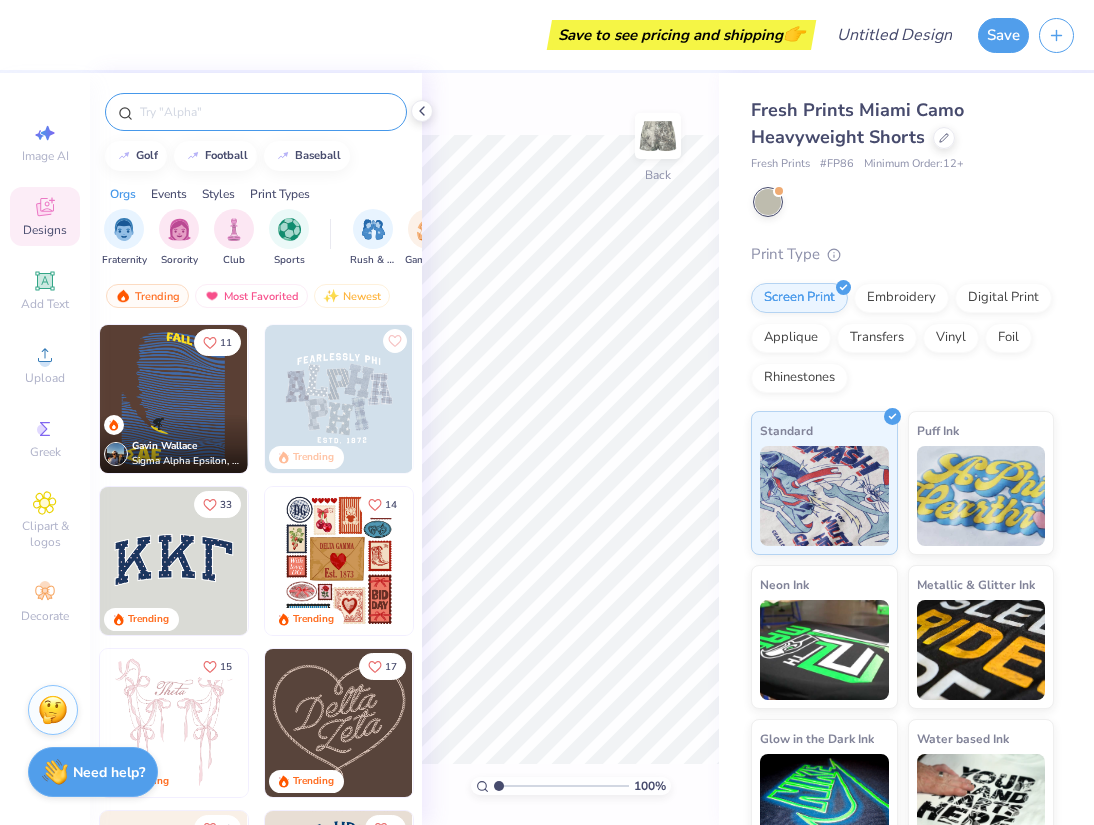 click at bounding box center [256, 112] 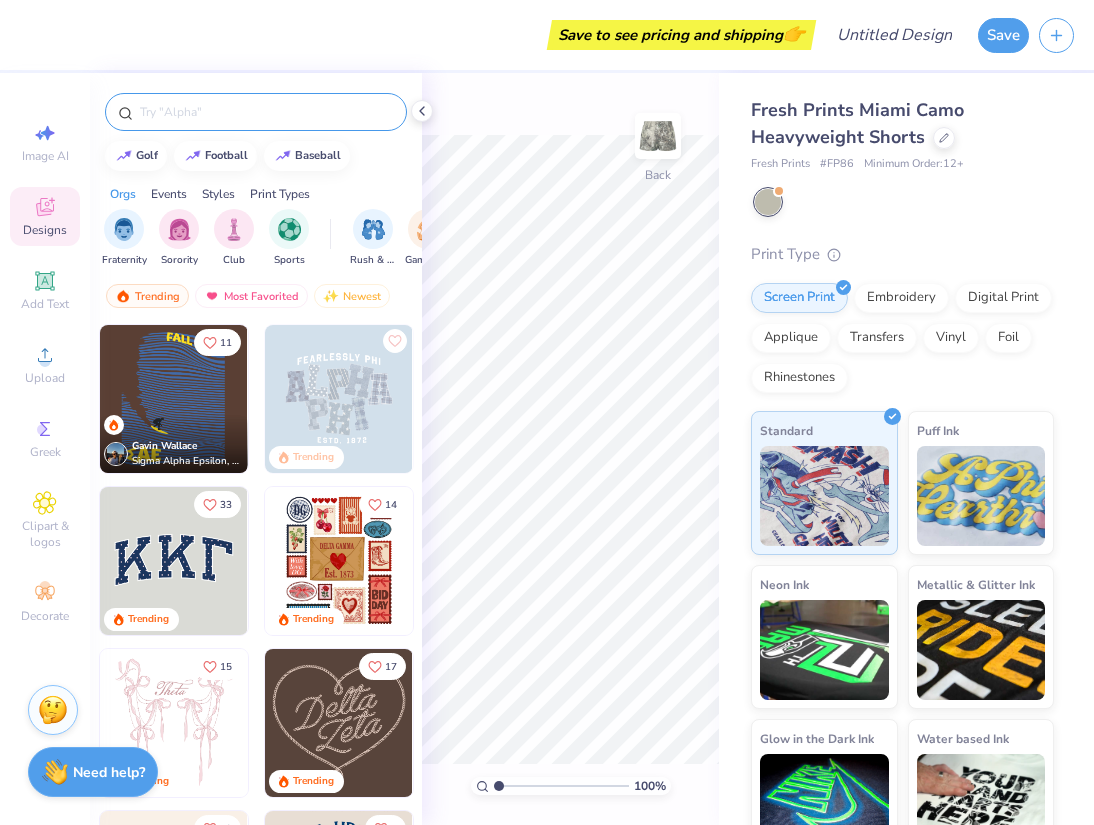 click at bounding box center [266, 112] 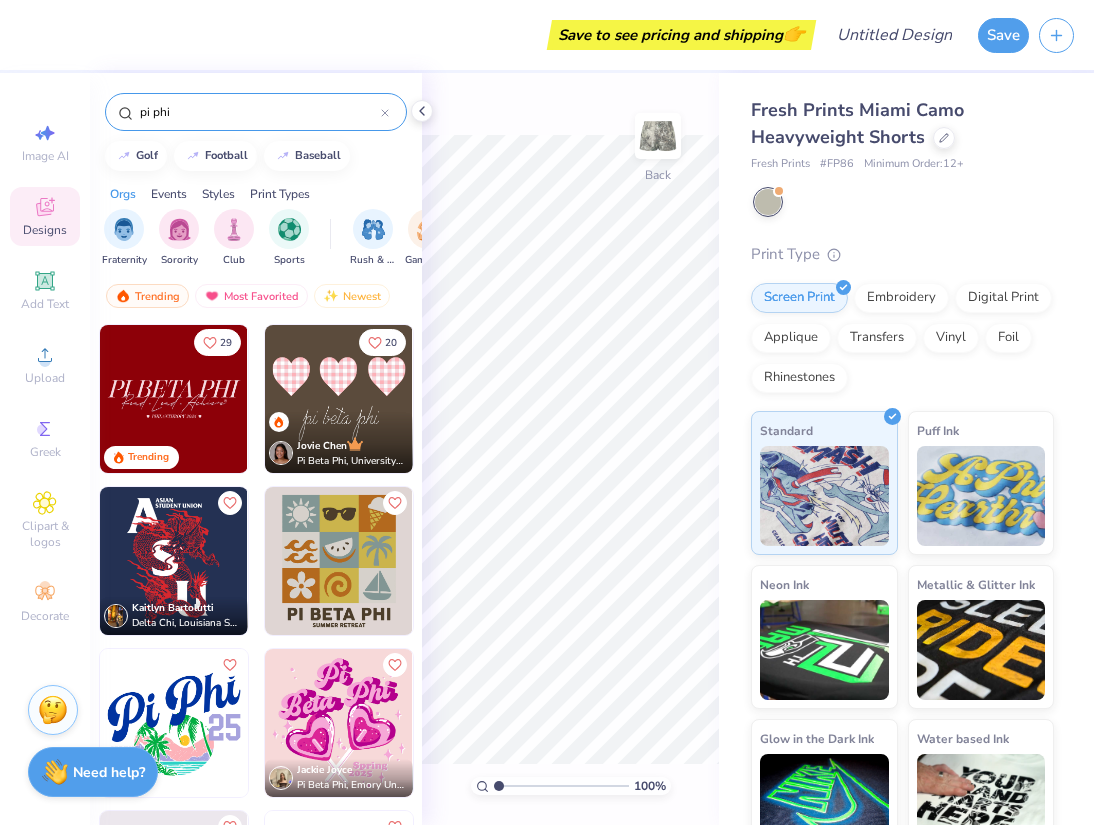 type on "pi phi" 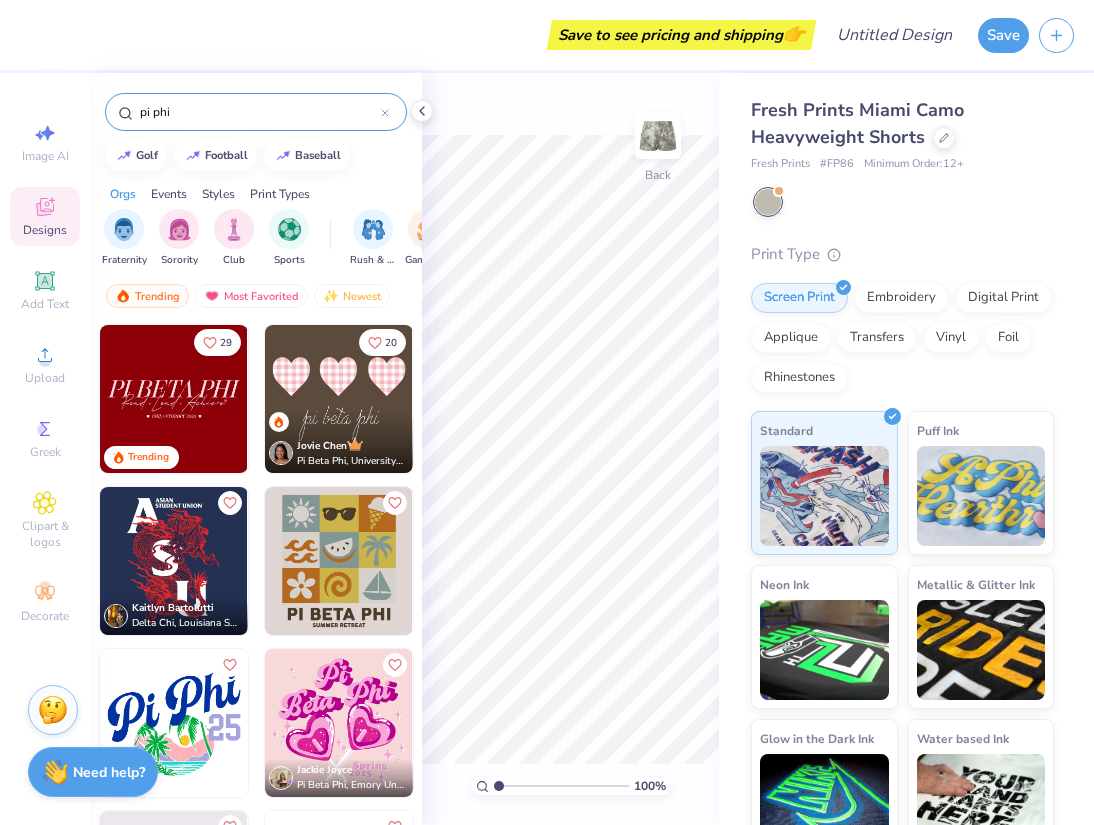click at bounding box center [174, 399] 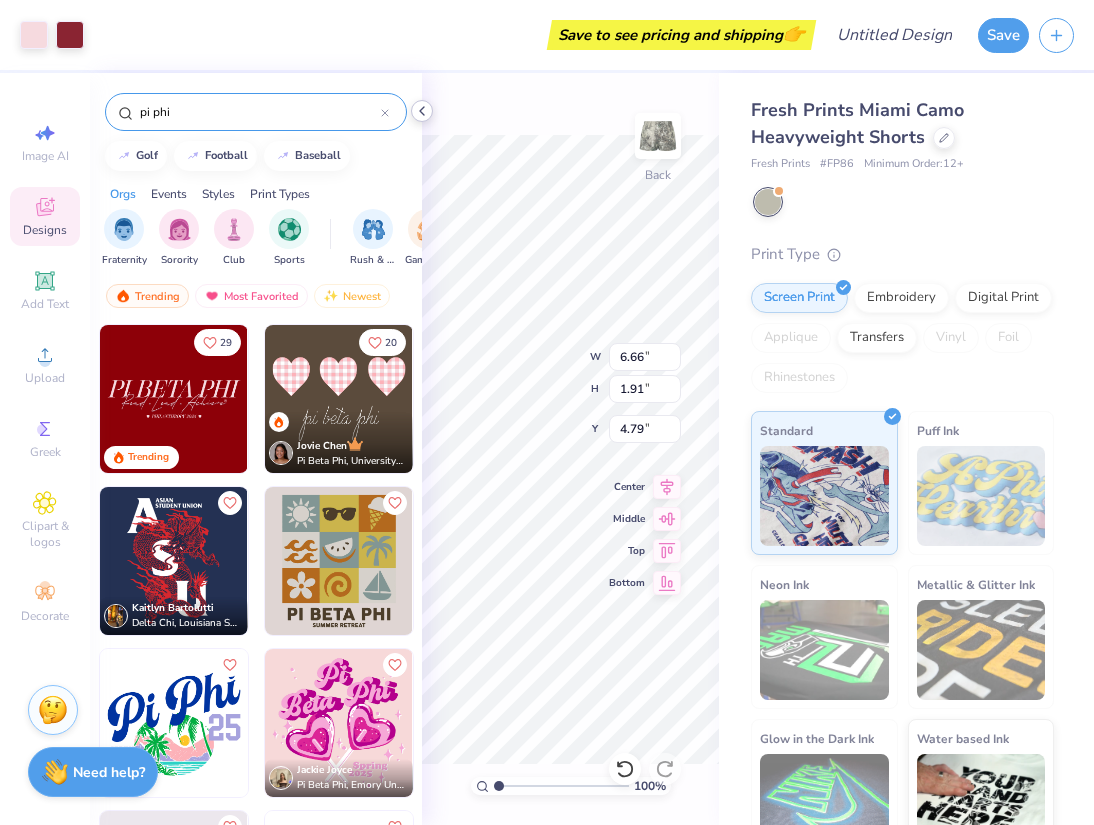 click 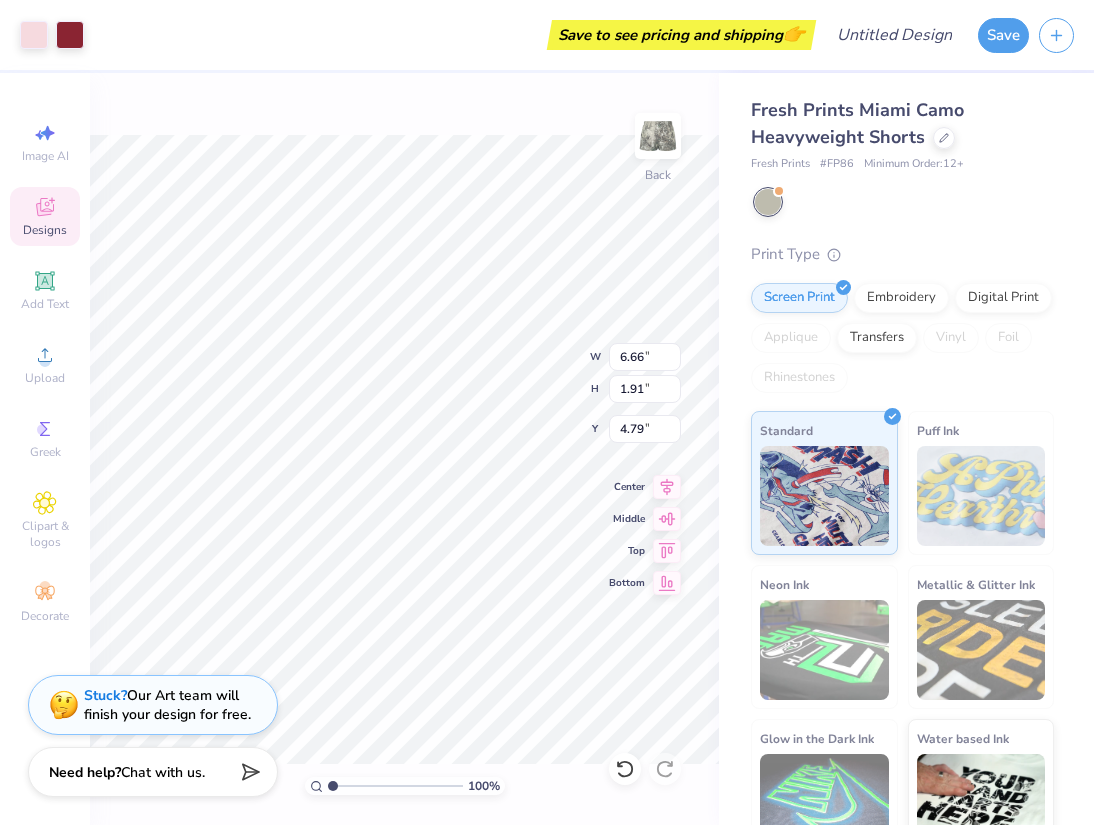 type on "9.09" 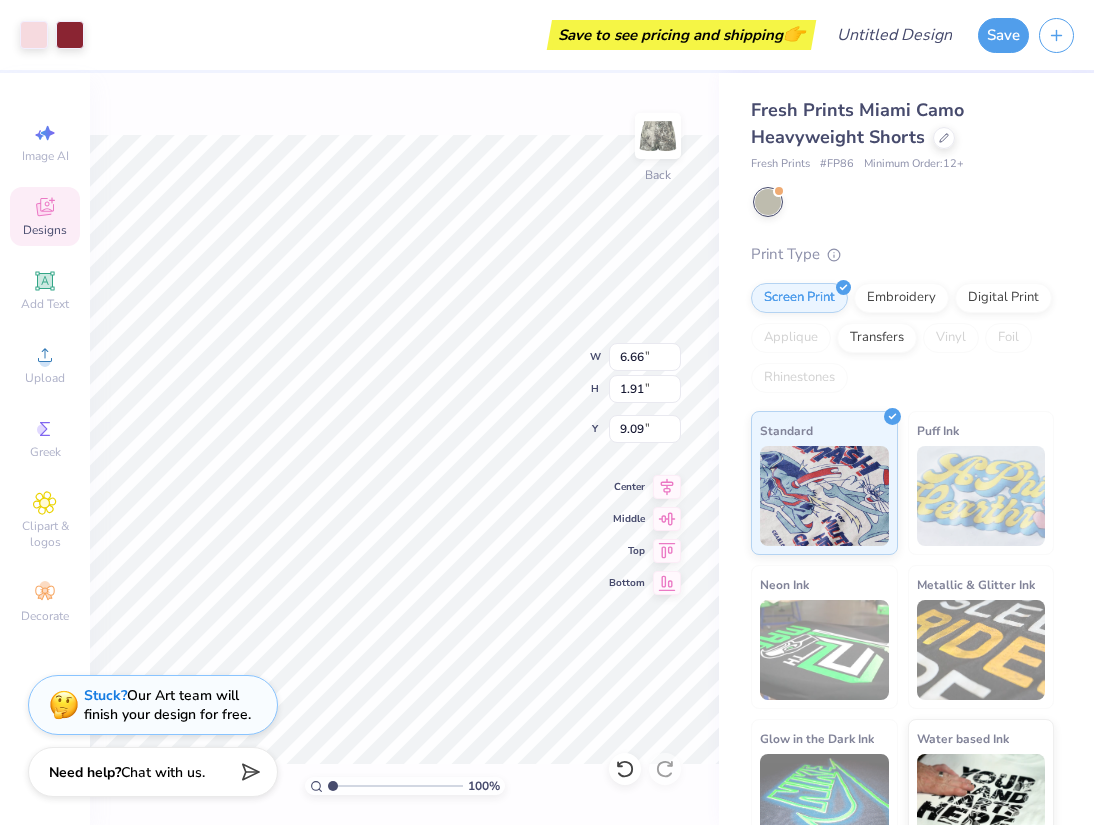 type on "1.34" 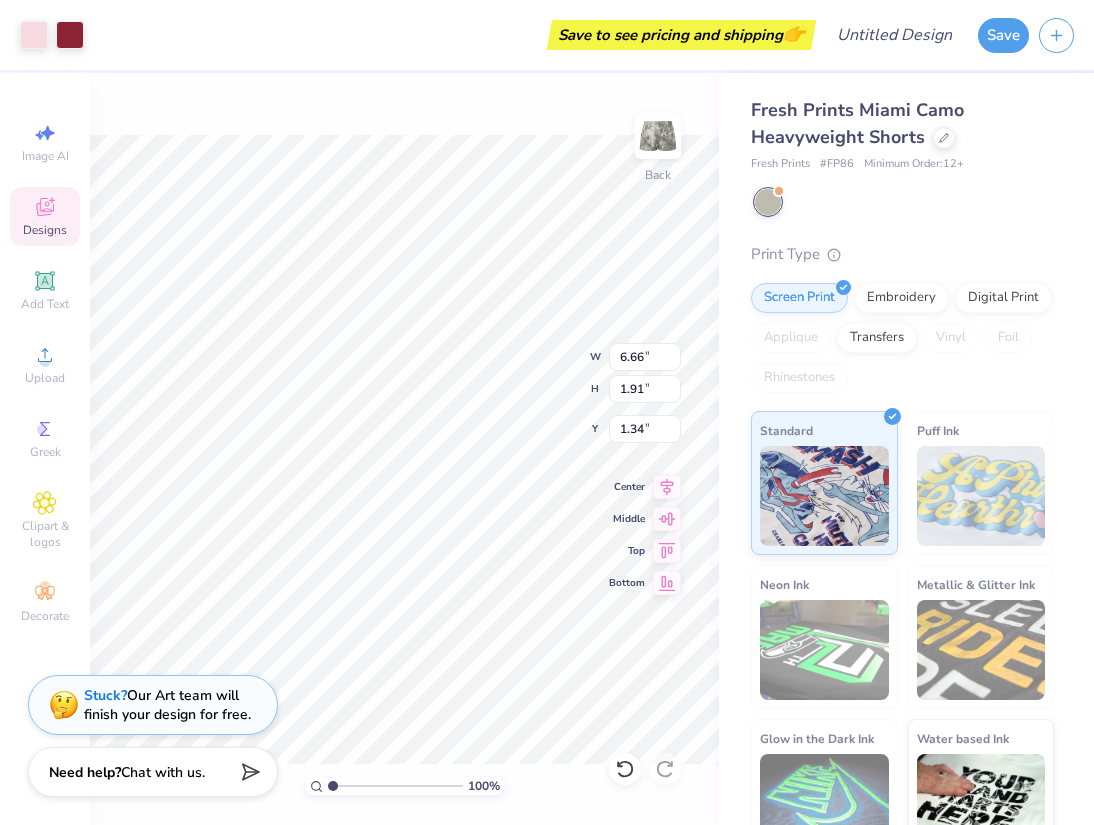 click on "100  % Back W 6.66 6.66 " H 1.91 1.91 " Y 1.34 1.34 " Center Middle Top Bottom" at bounding box center [404, 449] 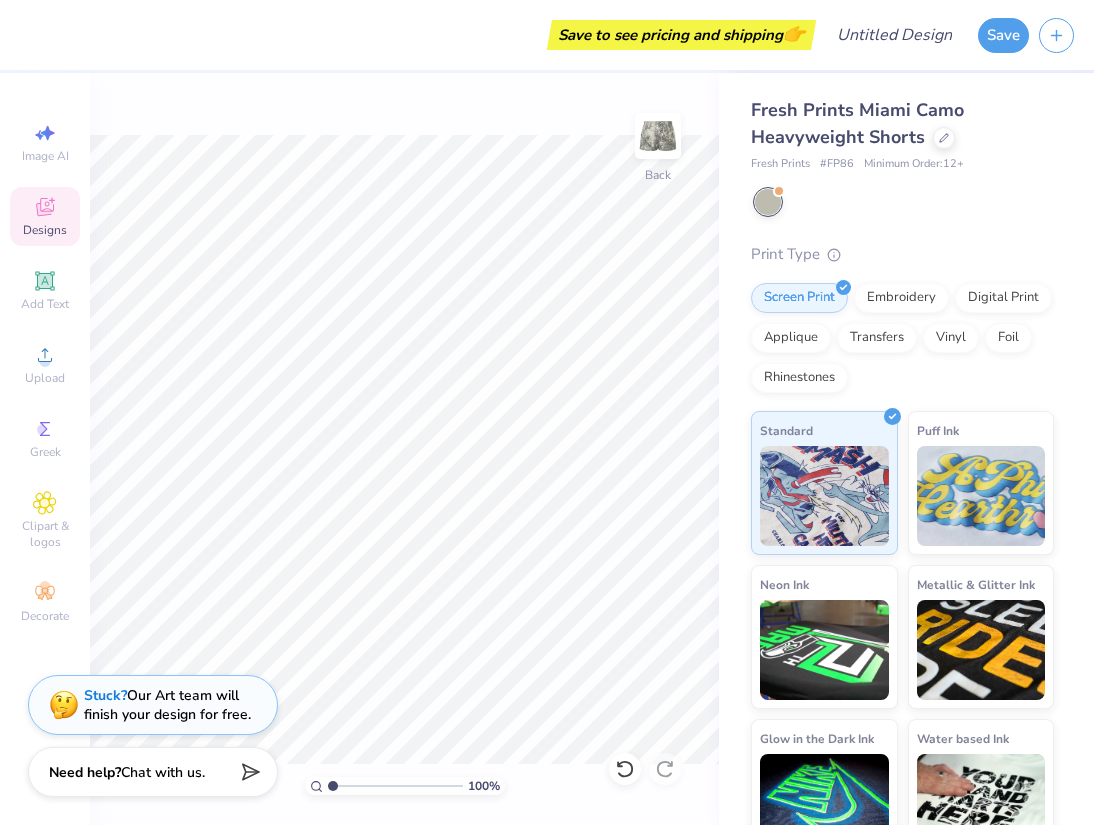 click on "Designs" at bounding box center [45, 216] 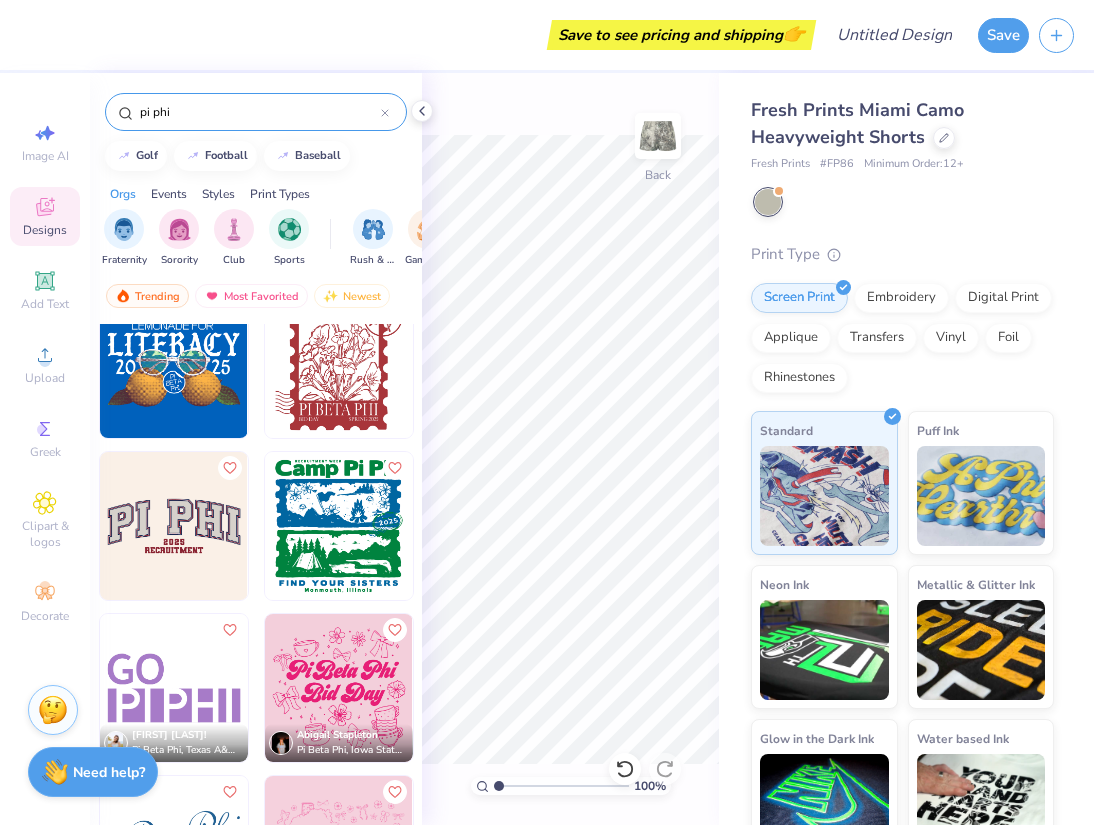 scroll, scrollTop: 2716, scrollLeft: 0, axis: vertical 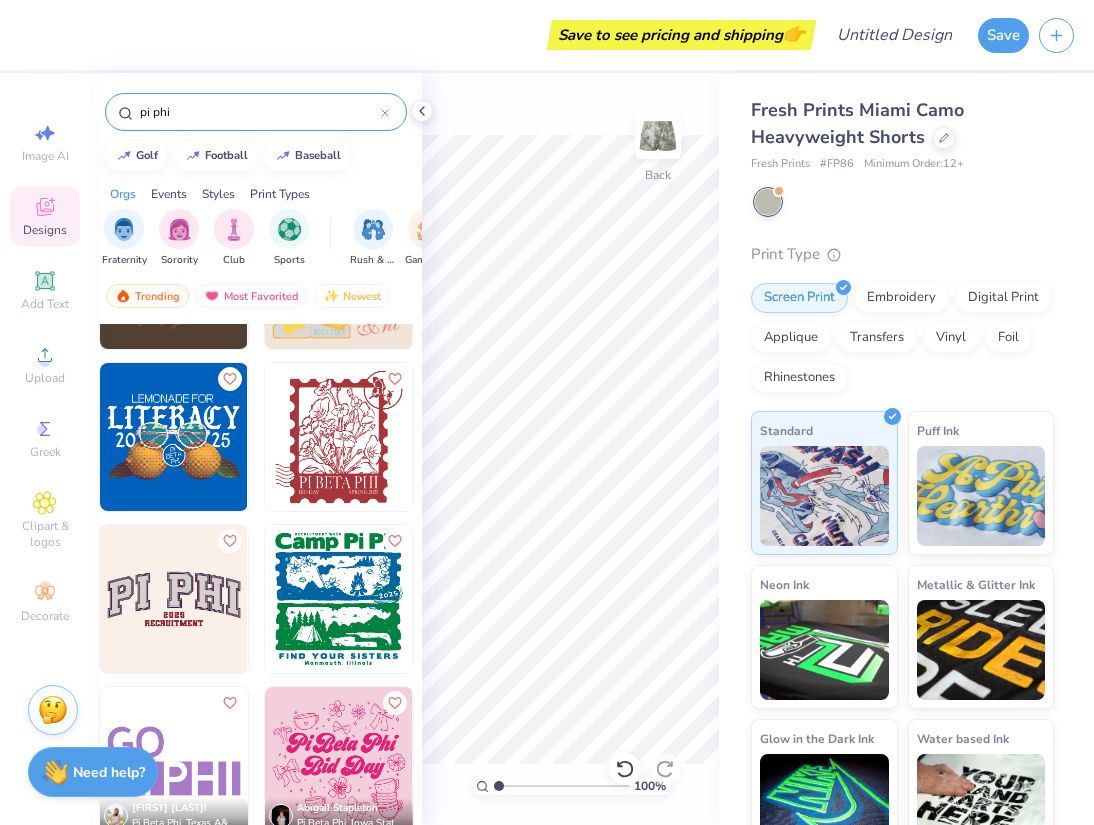 click on "[FIRST] [LAST] [FRATERNITY/SORORITY], [UNIVERSITY] [FIRST] [LAST] [FRATERNITY/SORORITY], [UNIVERSITY] [FIRST] [LAST] [FRATERNITY/SORORITY], [UNIVERSITY]" at bounding box center (256, 103) 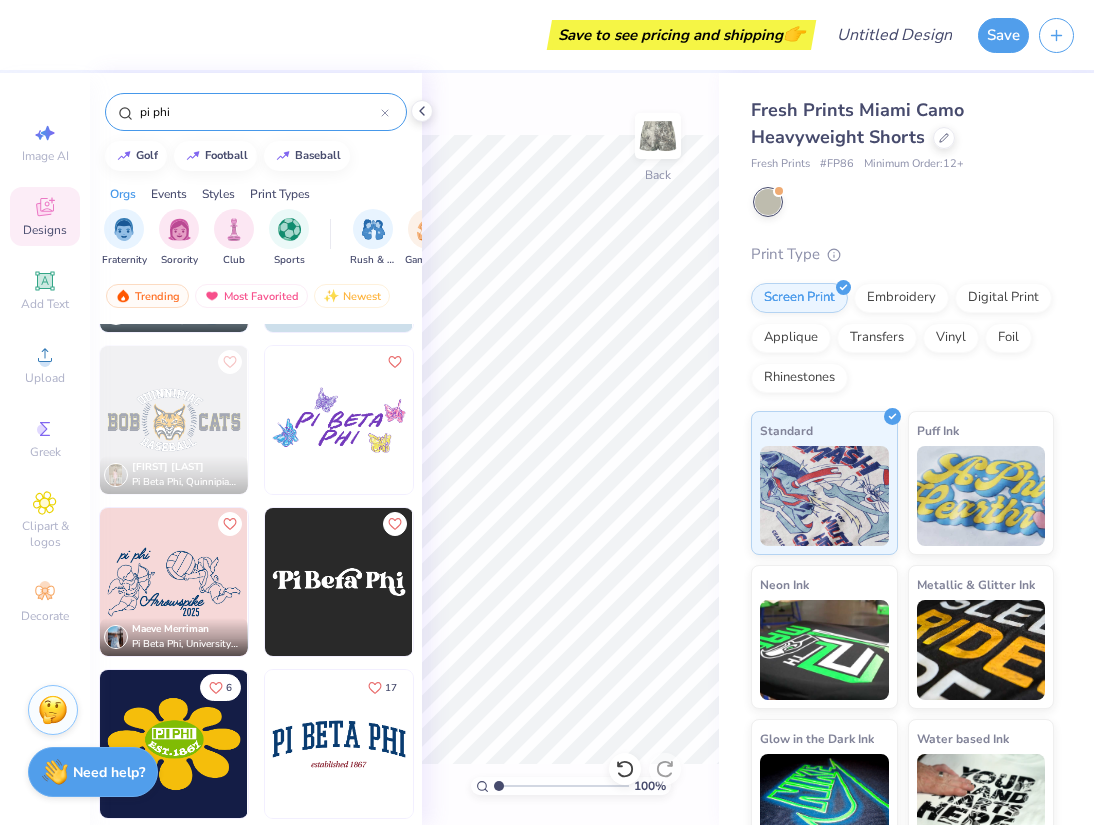 scroll, scrollTop: 4689, scrollLeft: 0, axis: vertical 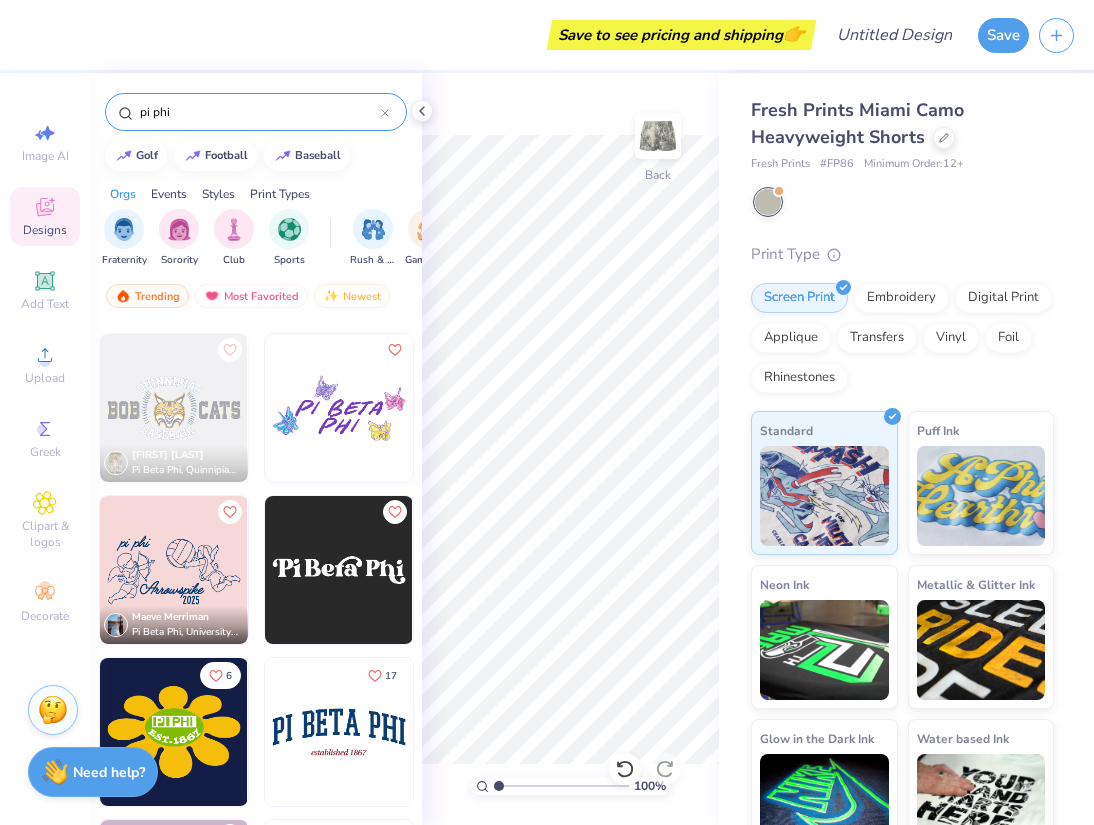 click at bounding box center (339, 570) 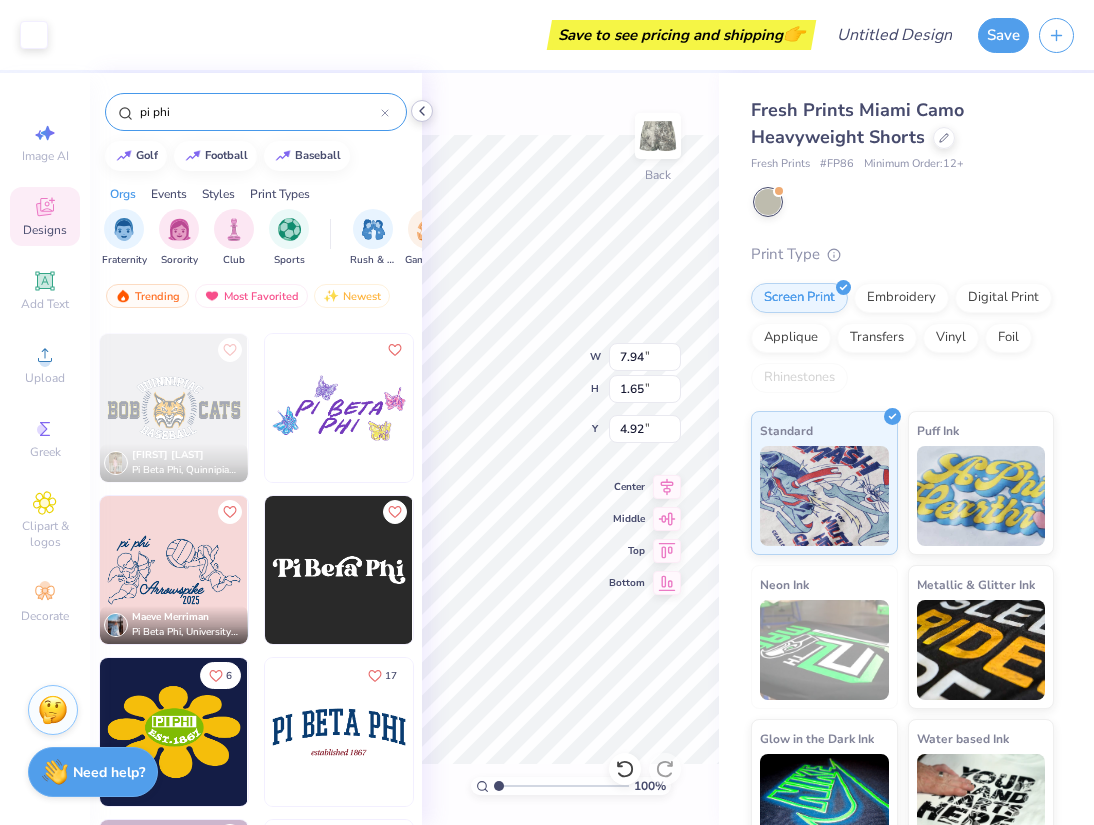 click 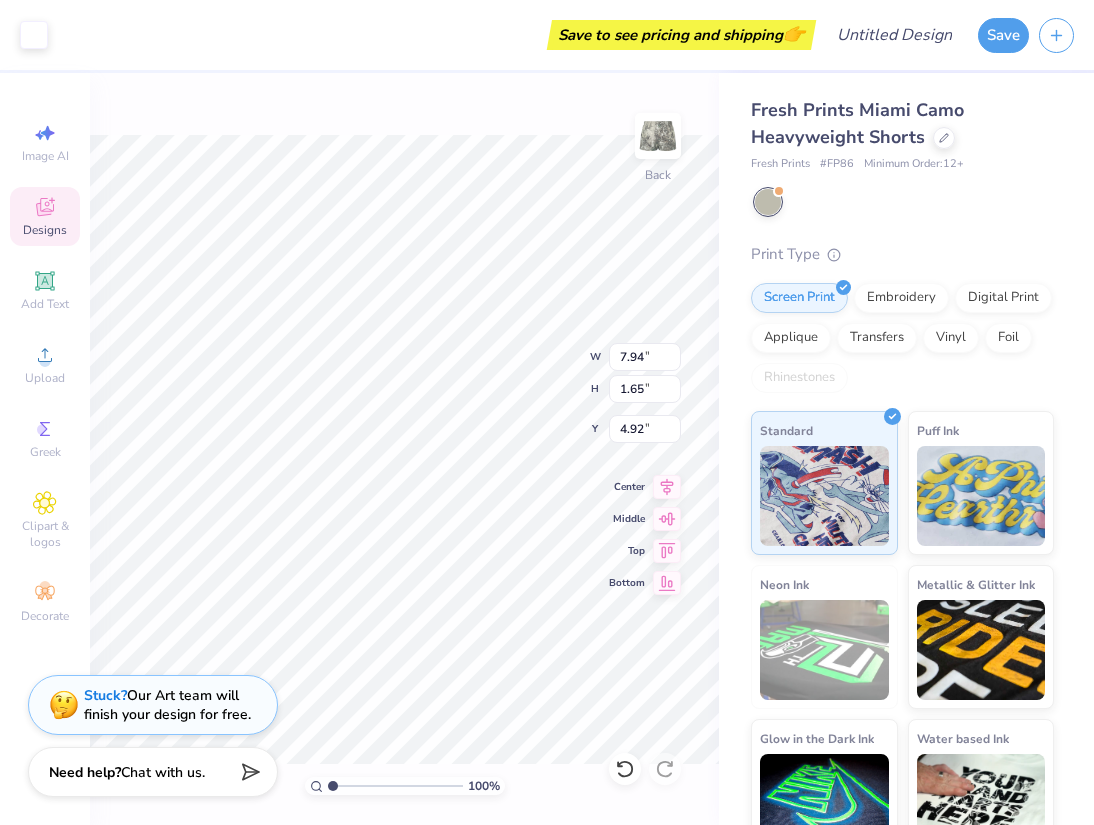 type on "7.52" 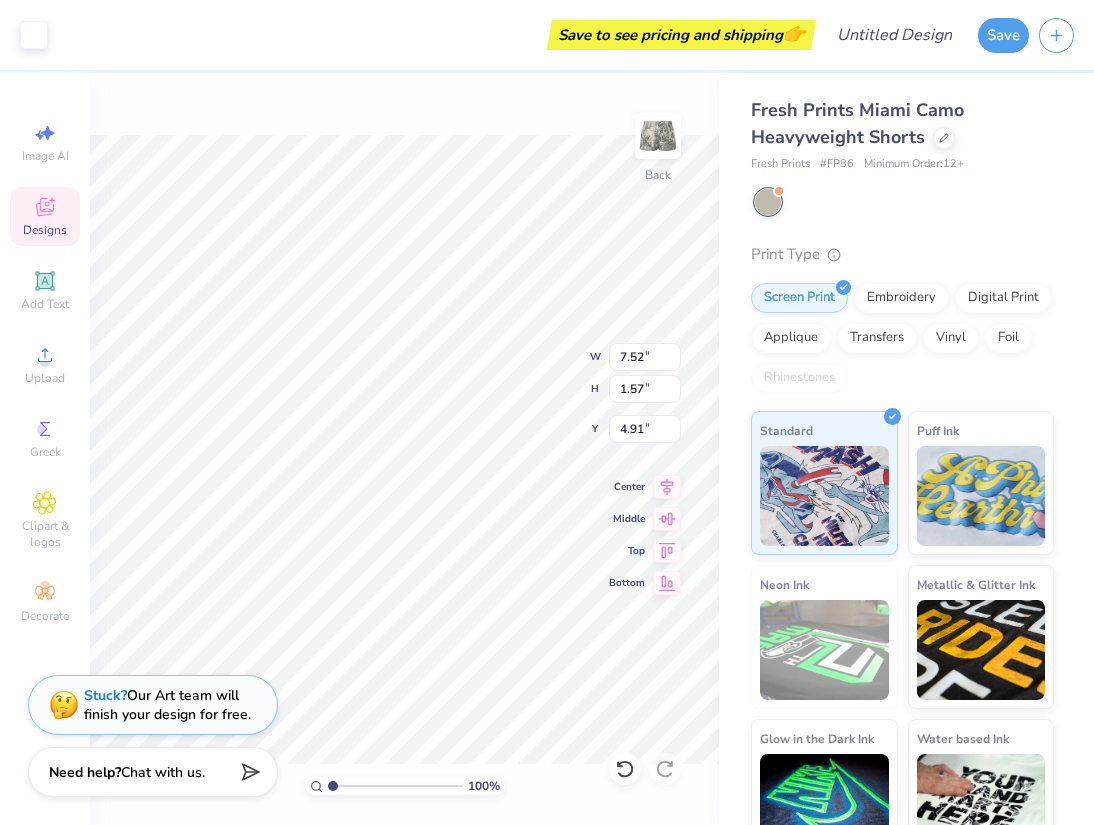 type on "9.43" 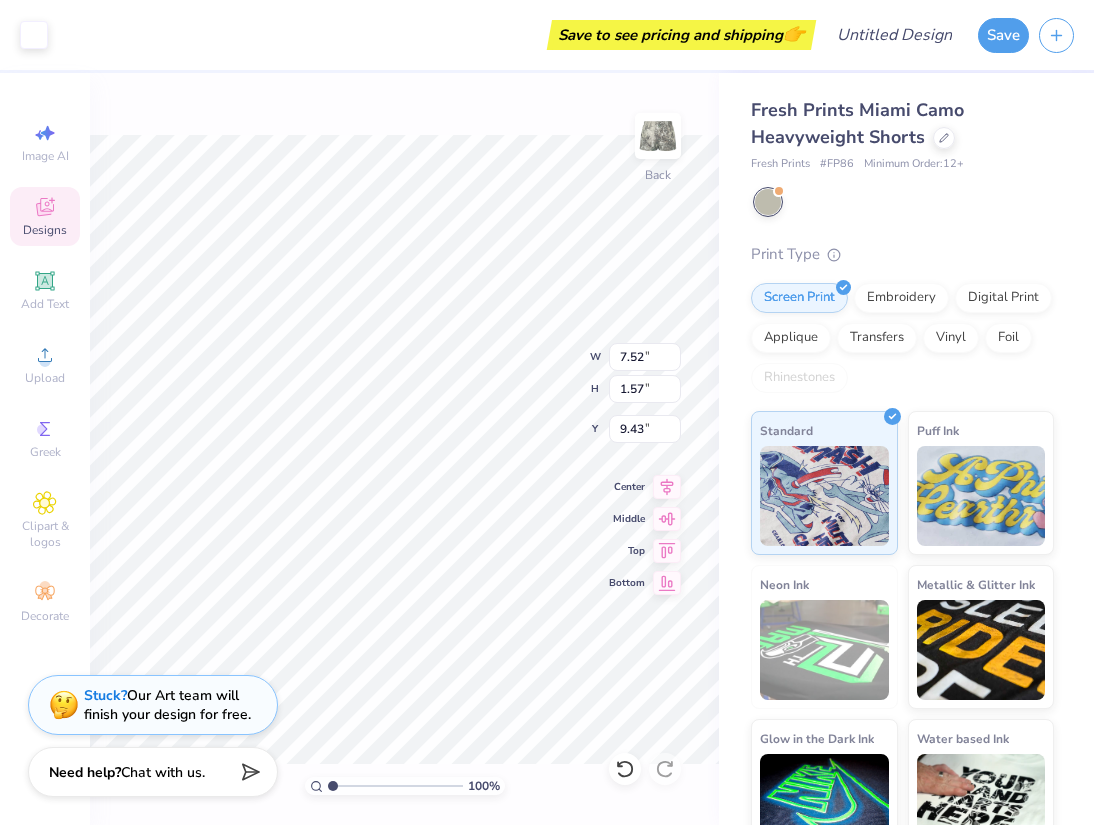 click on "100  % Back W 7.52 7.52 " H 1.57 1.57 " Y 9.43 9.43 " Center Middle Top Bottom" at bounding box center (404, 449) 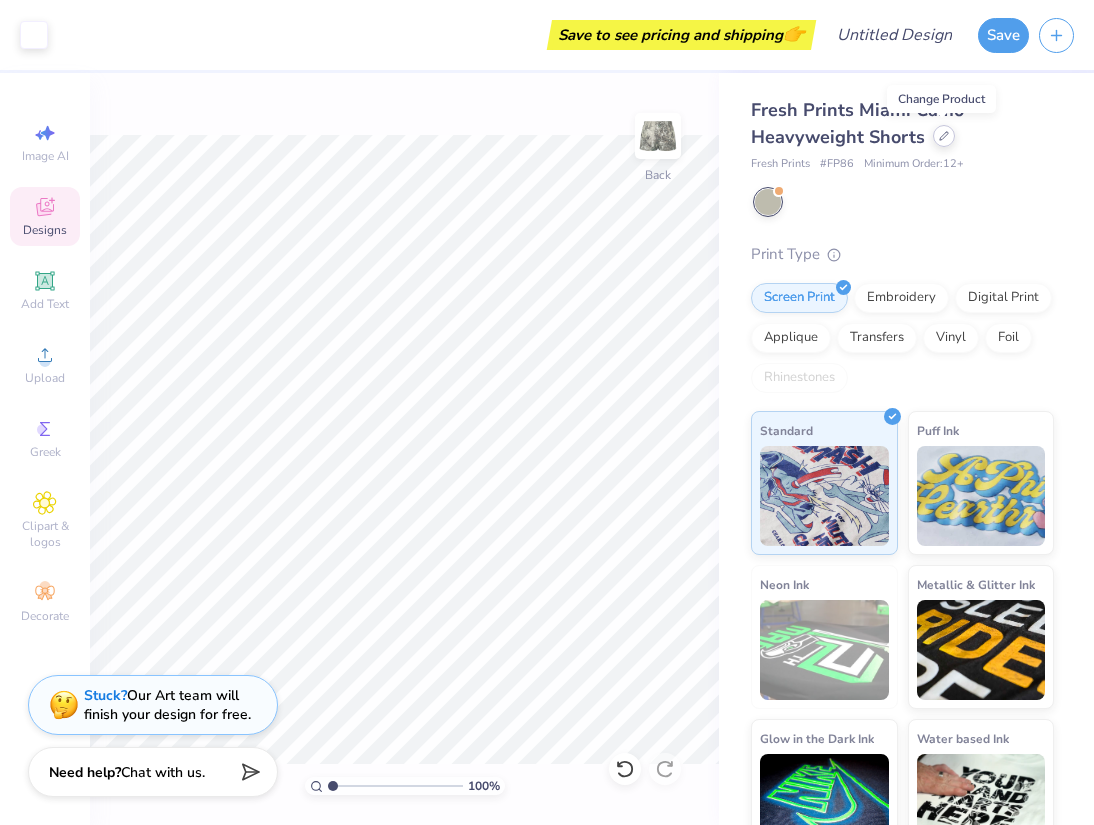 click at bounding box center (944, 136) 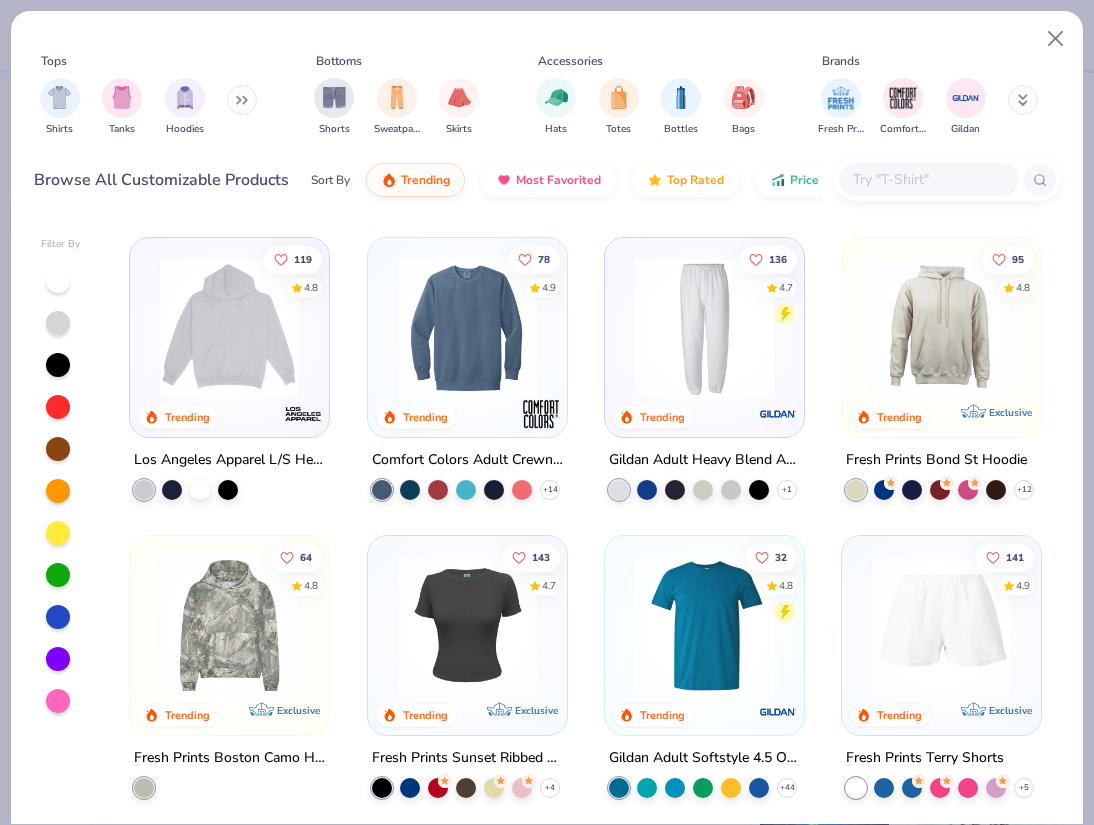 scroll, scrollTop: 2076, scrollLeft: 0, axis: vertical 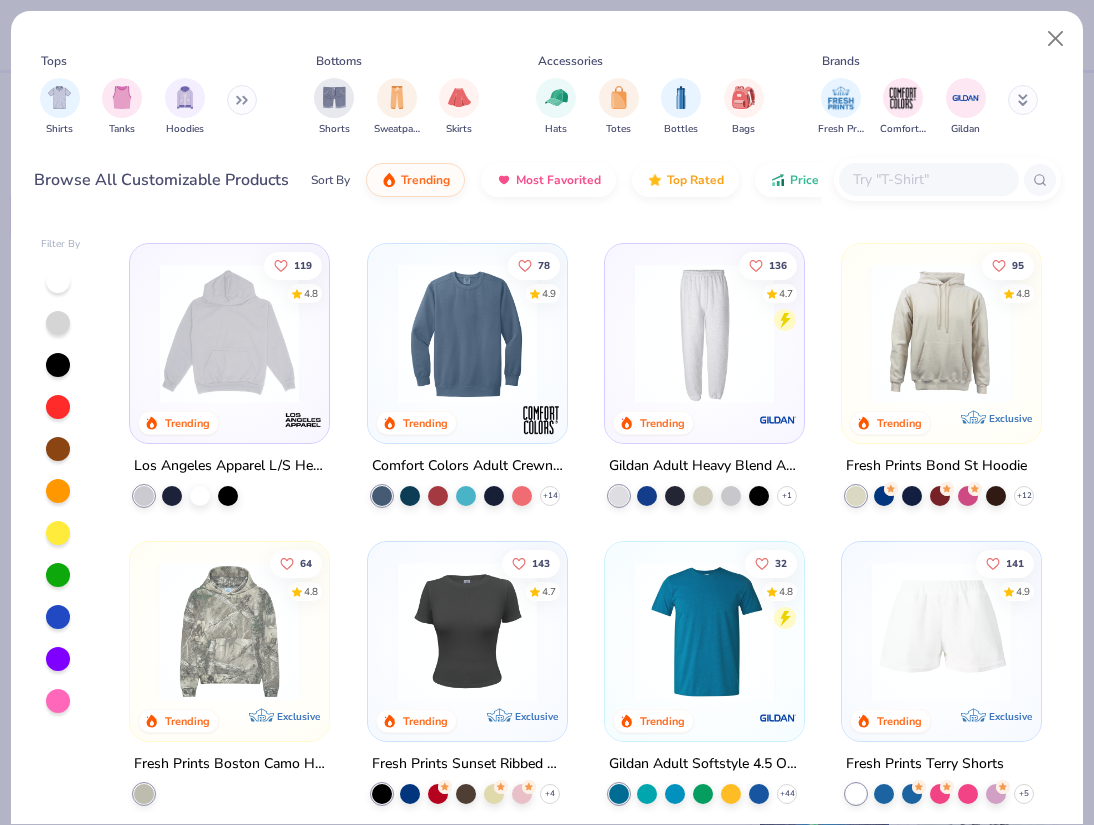 click at bounding box center [229, 631] 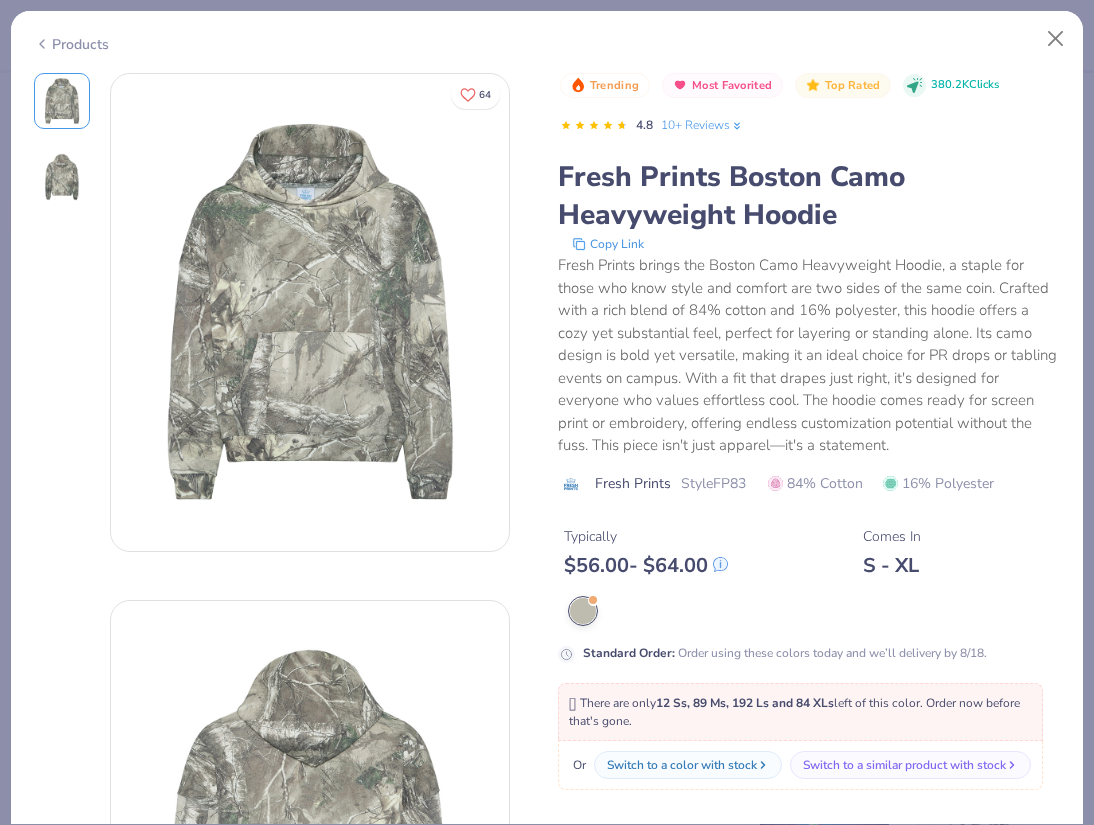 scroll, scrollTop: 0, scrollLeft: 0, axis: both 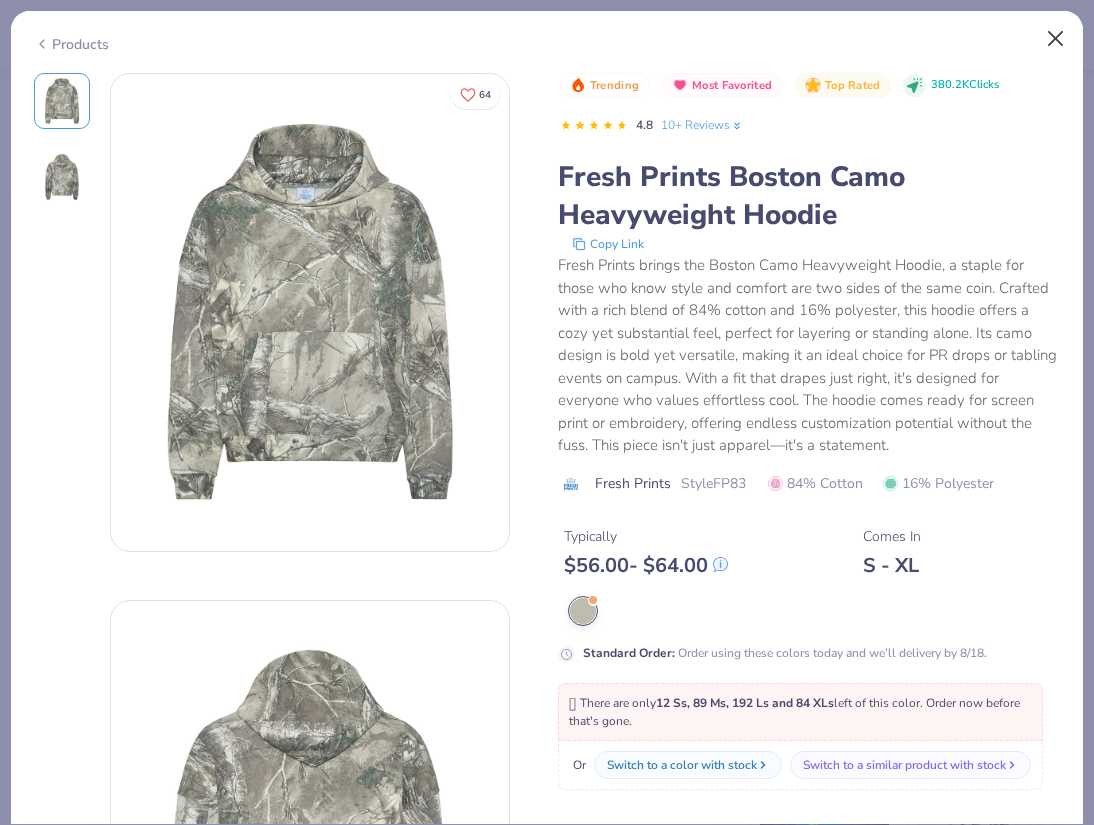 click at bounding box center [1056, 39] 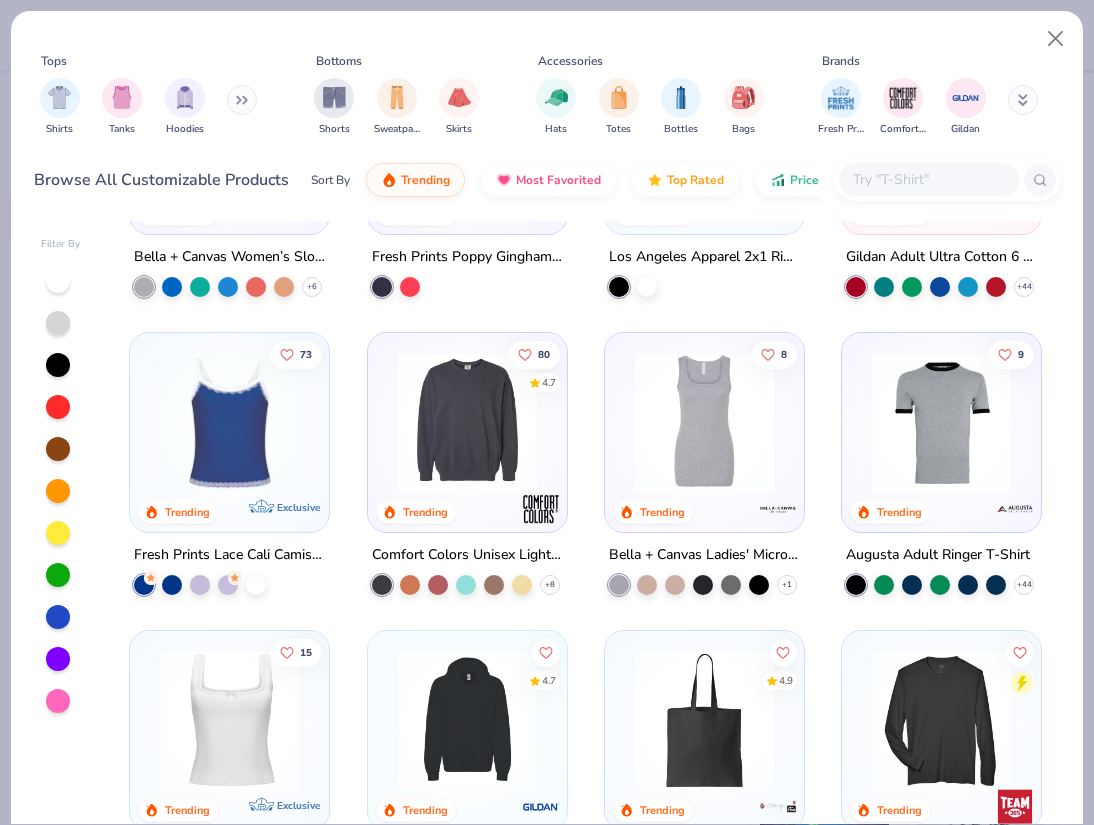 scroll, scrollTop: 4746, scrollLeft: 0, axis: vertical 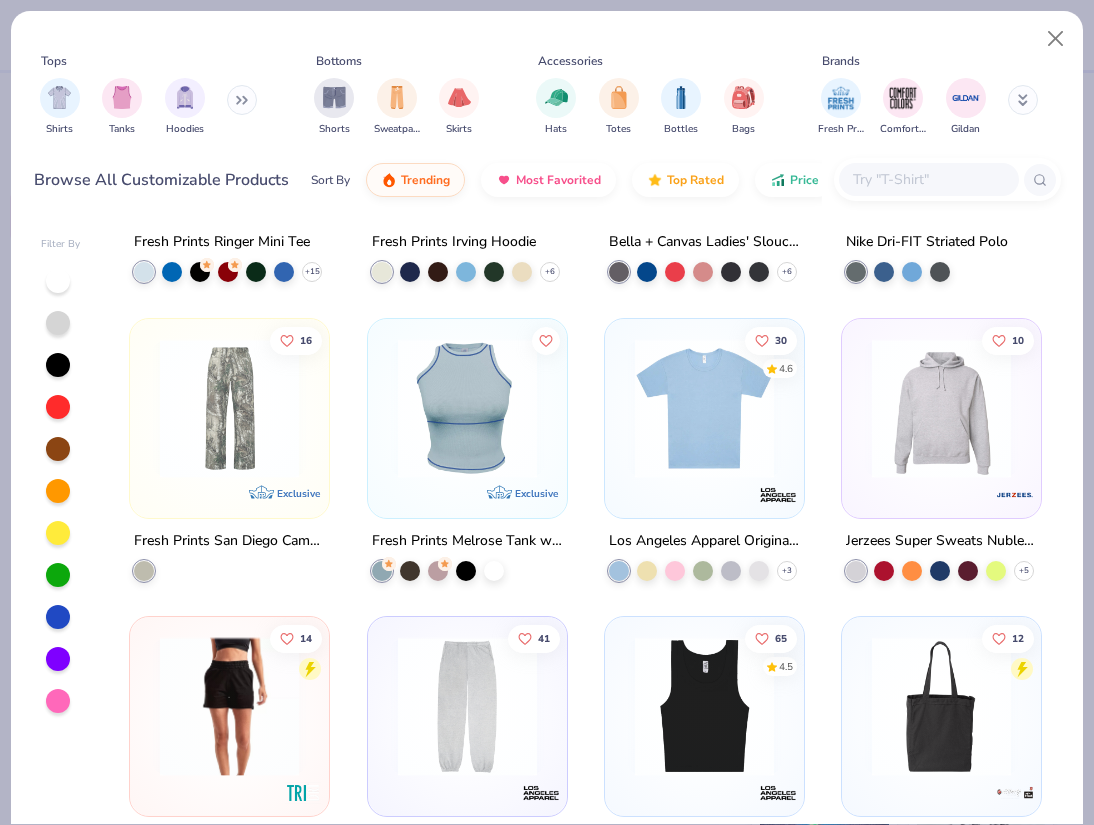 click on "Fresh Prints Melrose Tank with Como Stitch" at bounding box center (467, 541) 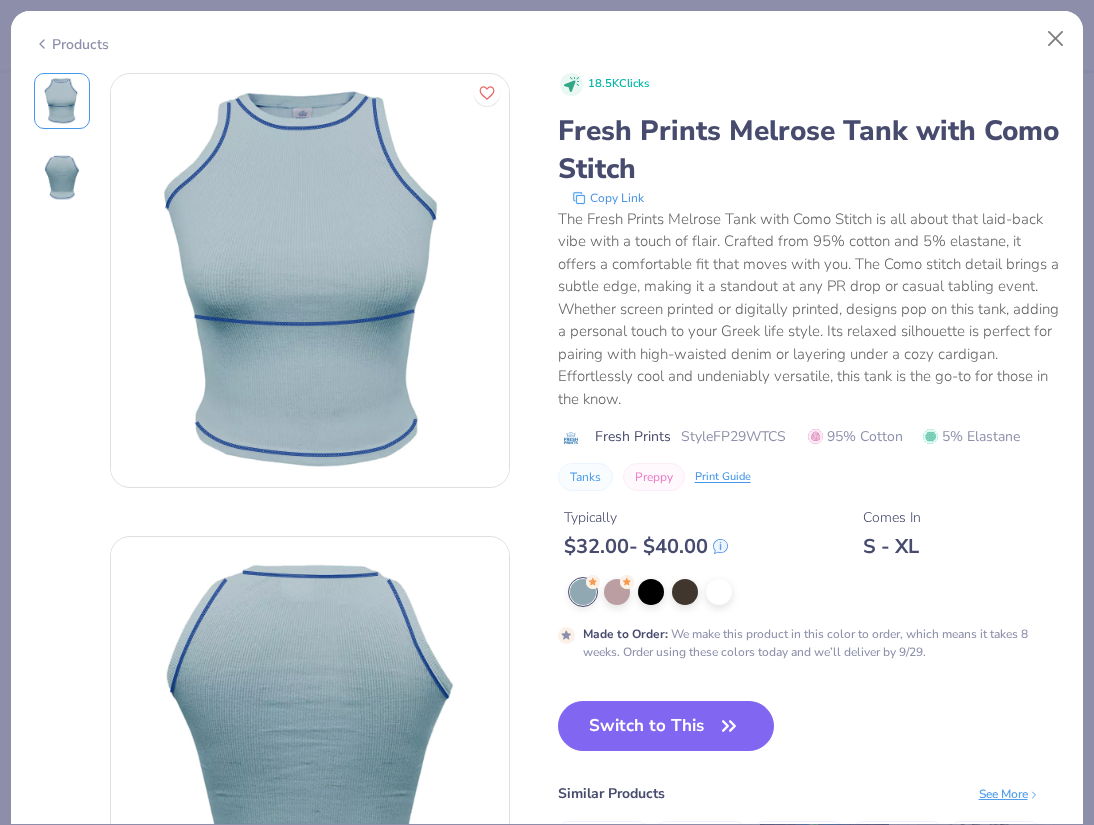 scroll, scrollTop: 0, scrollLeft: 0, axis: both 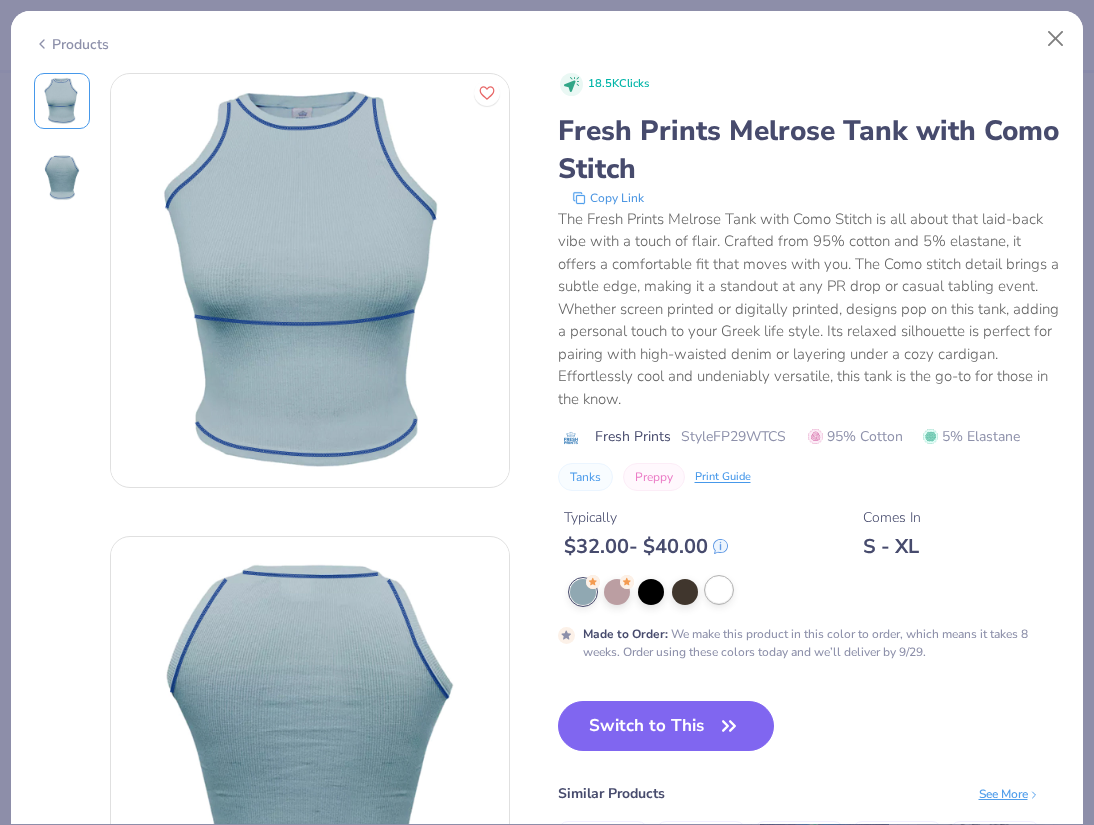 click at bounding box center (719, 590) 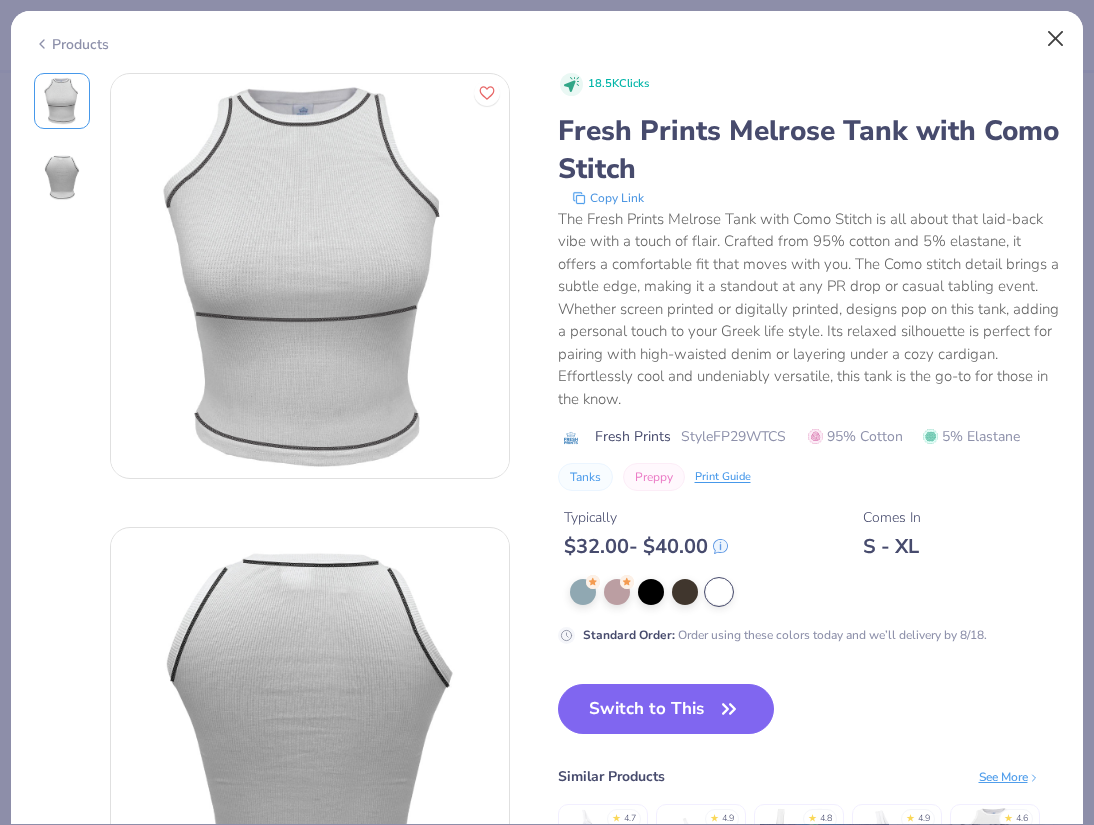 click at bounding box center [1056, 39] 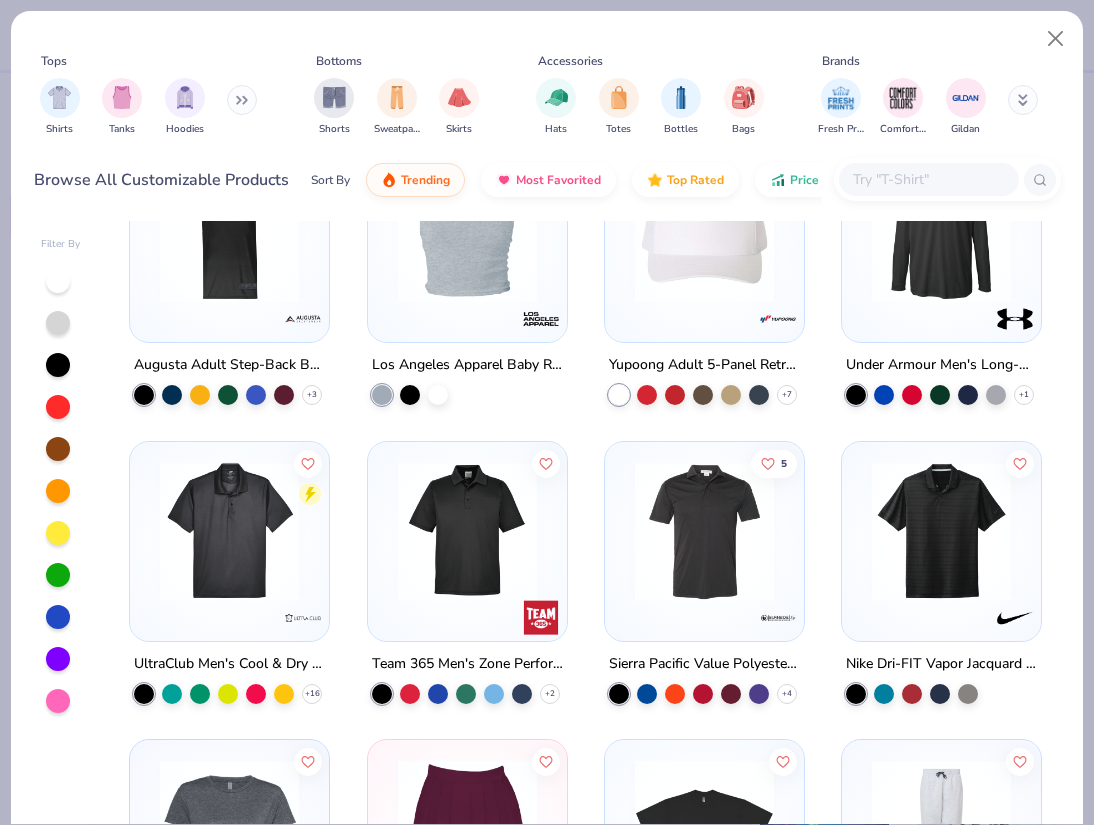 scroll, scrollTop: 11126, scrollLeft: 0, axis: vertical 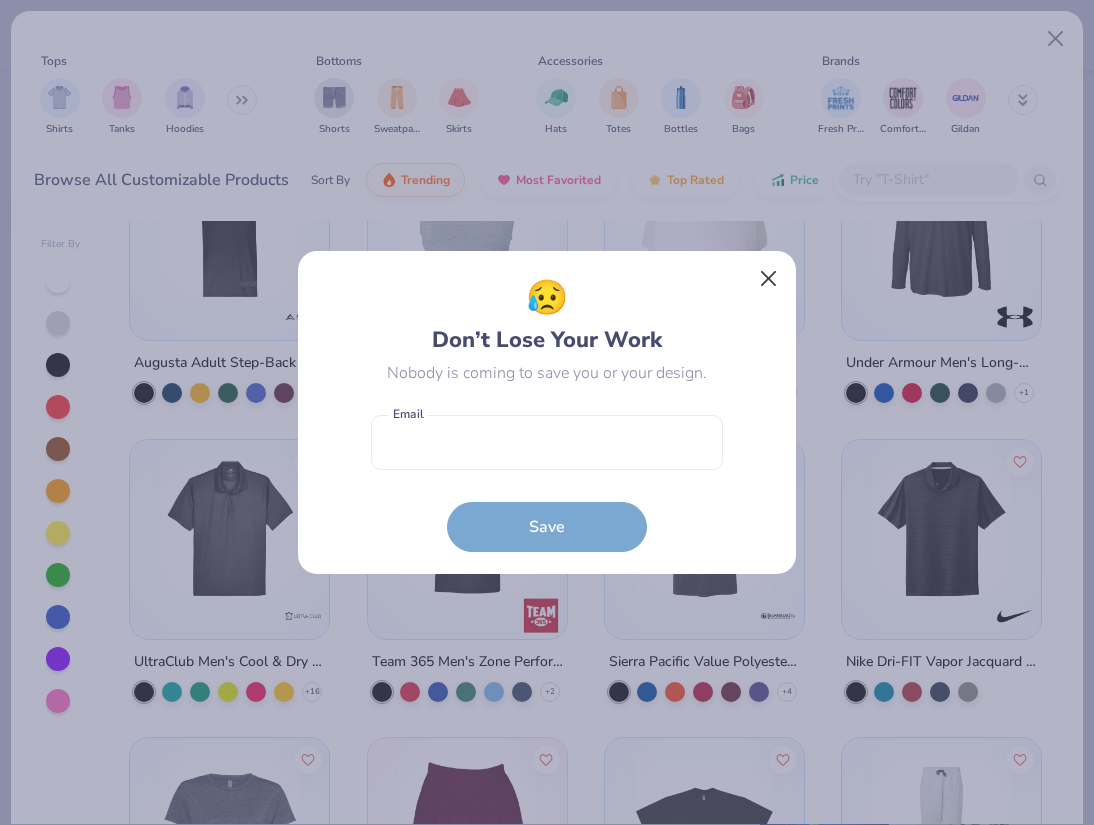 click at bounding box center [769, 279] 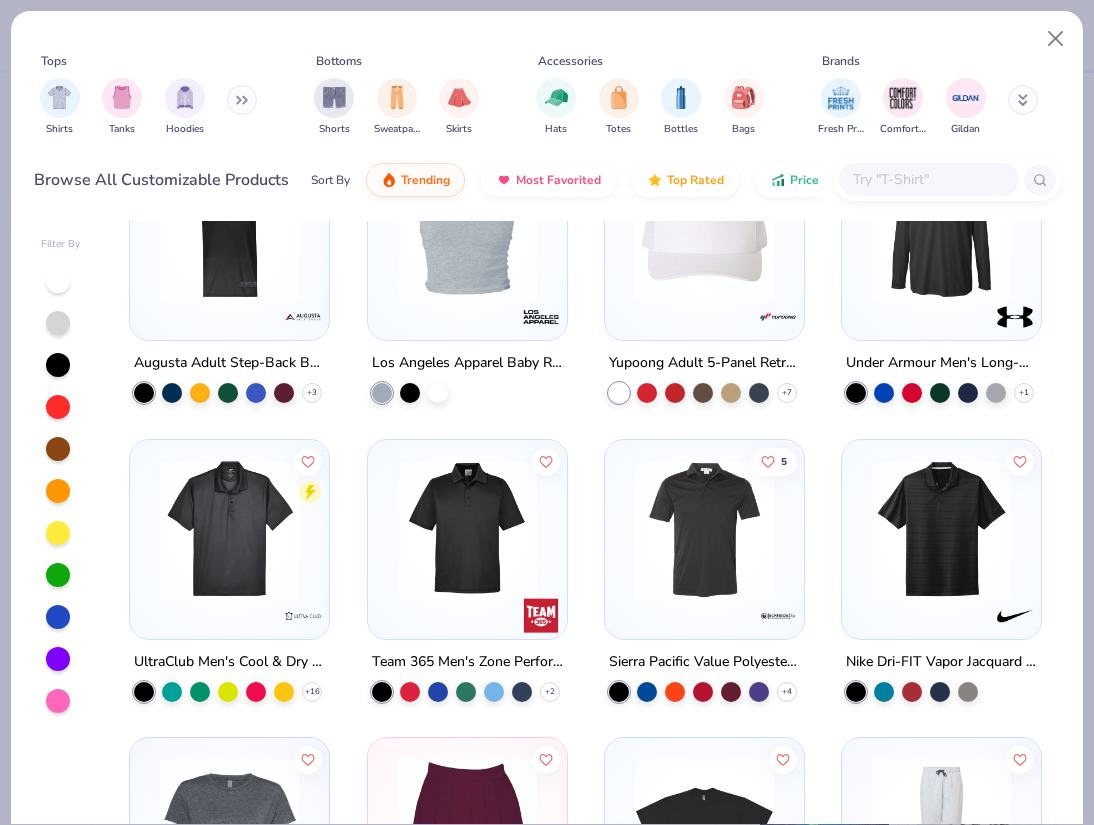 click on "A4 Men's Cooling Performance Long Sleeve T-Shirt + 26 Nike Heritage Cotton Twill Cap Comfort Colors Lightweight Adult Sweatpants + 1 Lane Seven Premium Crewneck Sweatshirt + 6 Augusta Adult Step-Back Basketball Jersey + 3 27 5.0 Los Angeles Apparel Baby Rib Crop Tank 10 Yupoong Adult 5-Panel Retro Trucker Cap + 7 Under Armour Men's Long-Sleeve Locker Tee 2.0 + 1 UltraClub Men's Cool & Dry Mesh Pique Polo + 16 Team 365 Men's Zone Performance Polo + 2 5 Sierra Pacific Value Polyester Polo + 4 Nike Dri-FIT Vapor Jacquard Polo Next Level Apparel Ladies' Festival Cali Crop T-Shirt + 7 Los Angeles Apparel Tennis Skirt + 6 Los Angeles Apparel Oversized Crop Tee + 7 Jerzees Adult 7.2 Oz. 60/40 Nublend Jogger 45 4.6 Independent Trading Co. Midweight Hooded Sweatshirt + 36 52 4.7 Hanes Unisex 7.8 Oz. Ecosmart 50/50 Crewneck Sweatshirt + 24 5.0 Gildan Adult 5.5 oz., 50/50 Pocket T-Shirt + 5 94 4.7 Exclusive Fresh Prints Houston Crew + 11" at bounding box center [585, -4058] 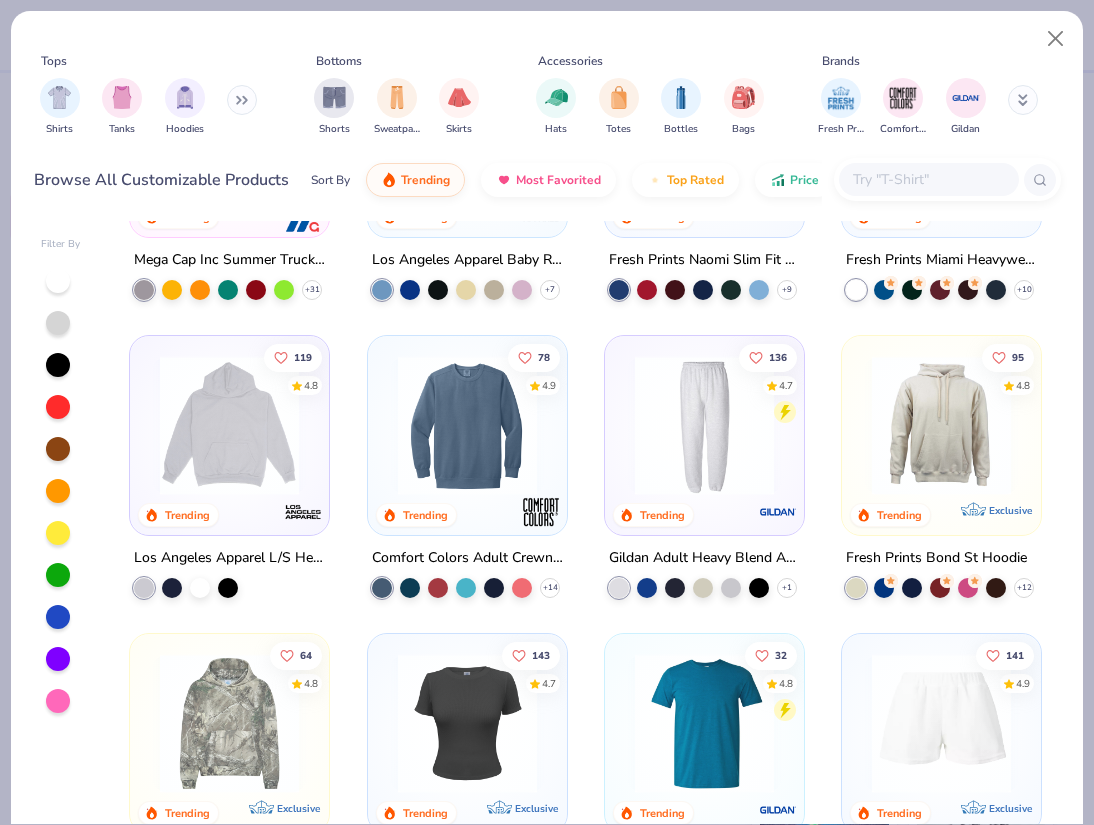 scroll, scrollTop: 1318, scrollLeft: 0, axis: vertical 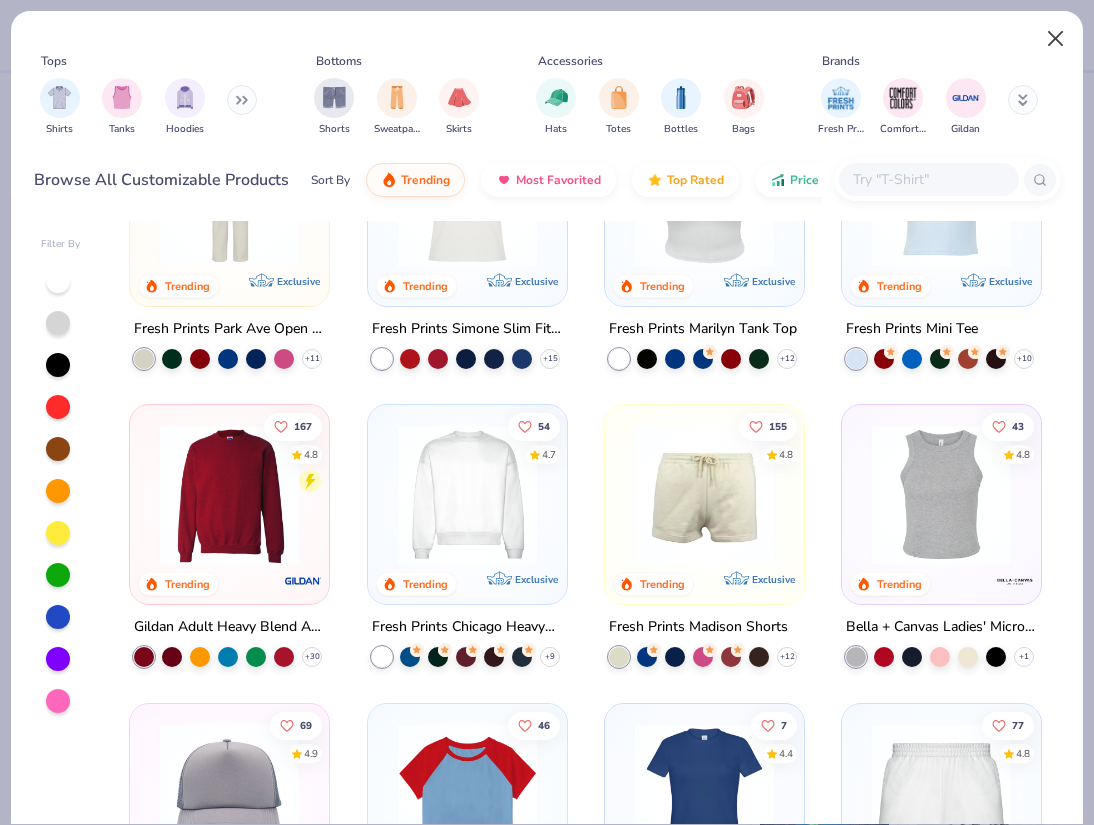 click at bounding box center (1056, 39) 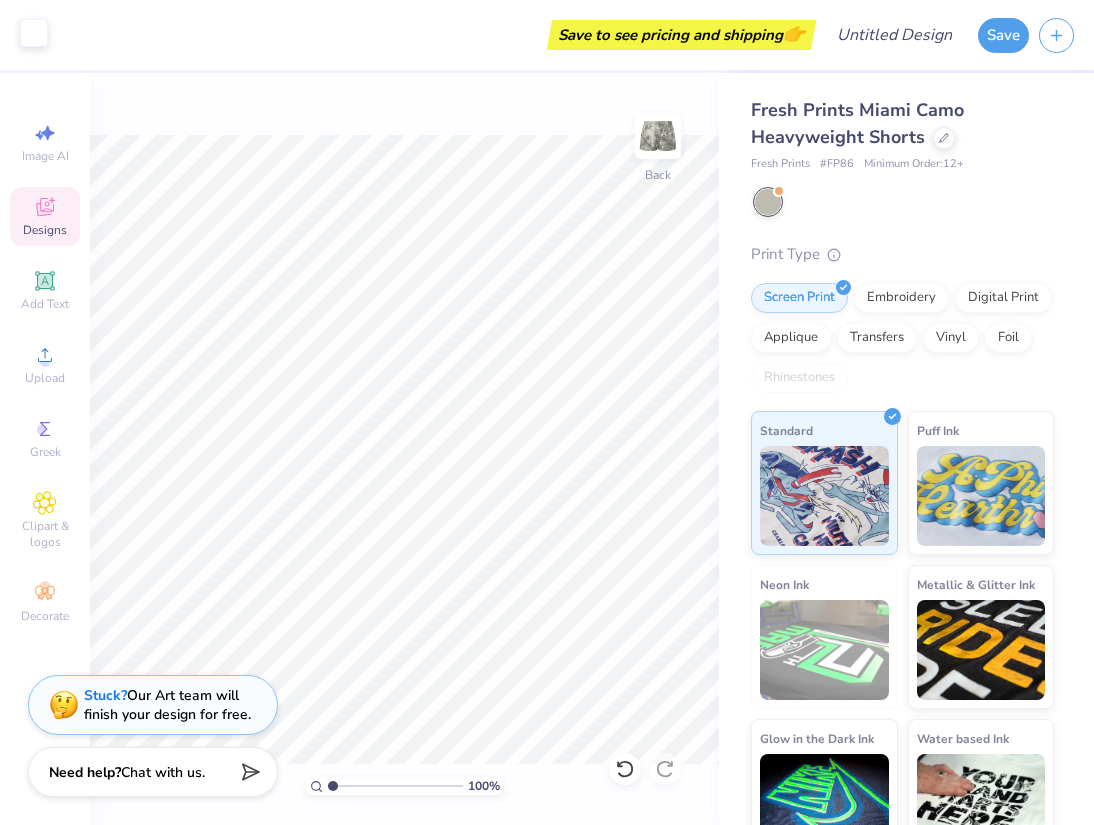 click at bounding box center [34, 33] 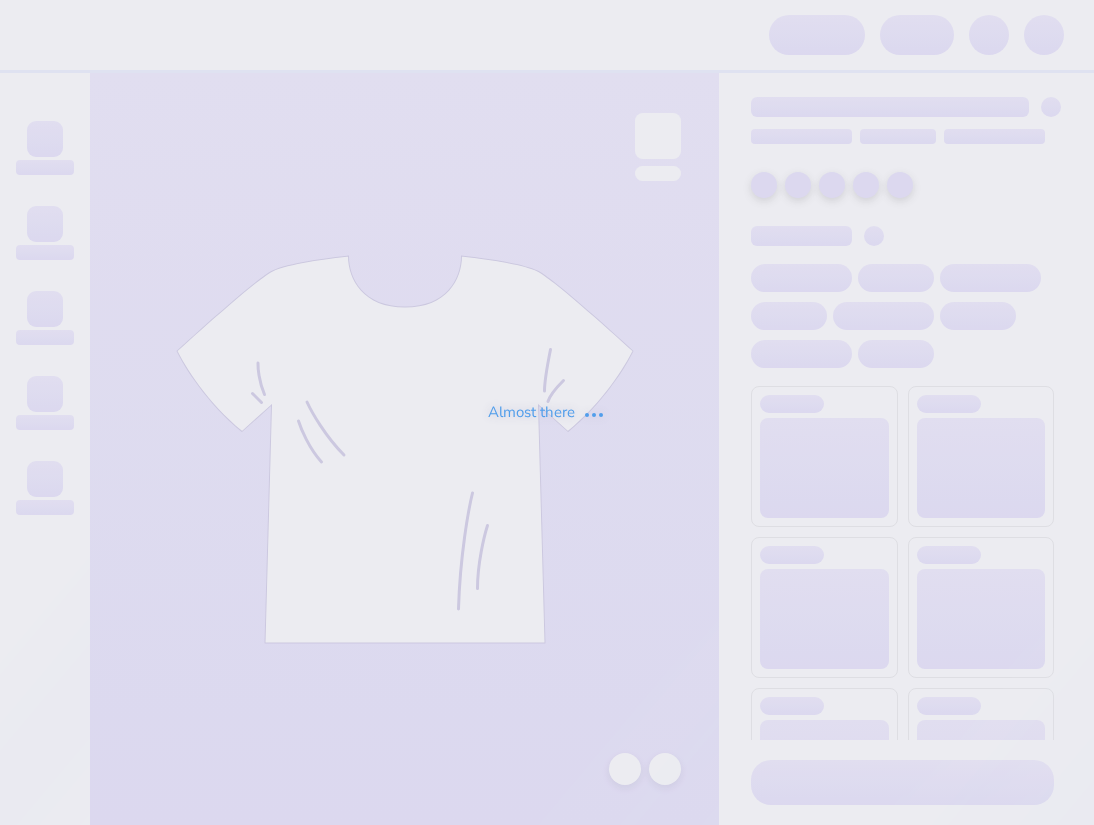 scroll, scrollTop: 0, scrollLeft: 0, axis: both 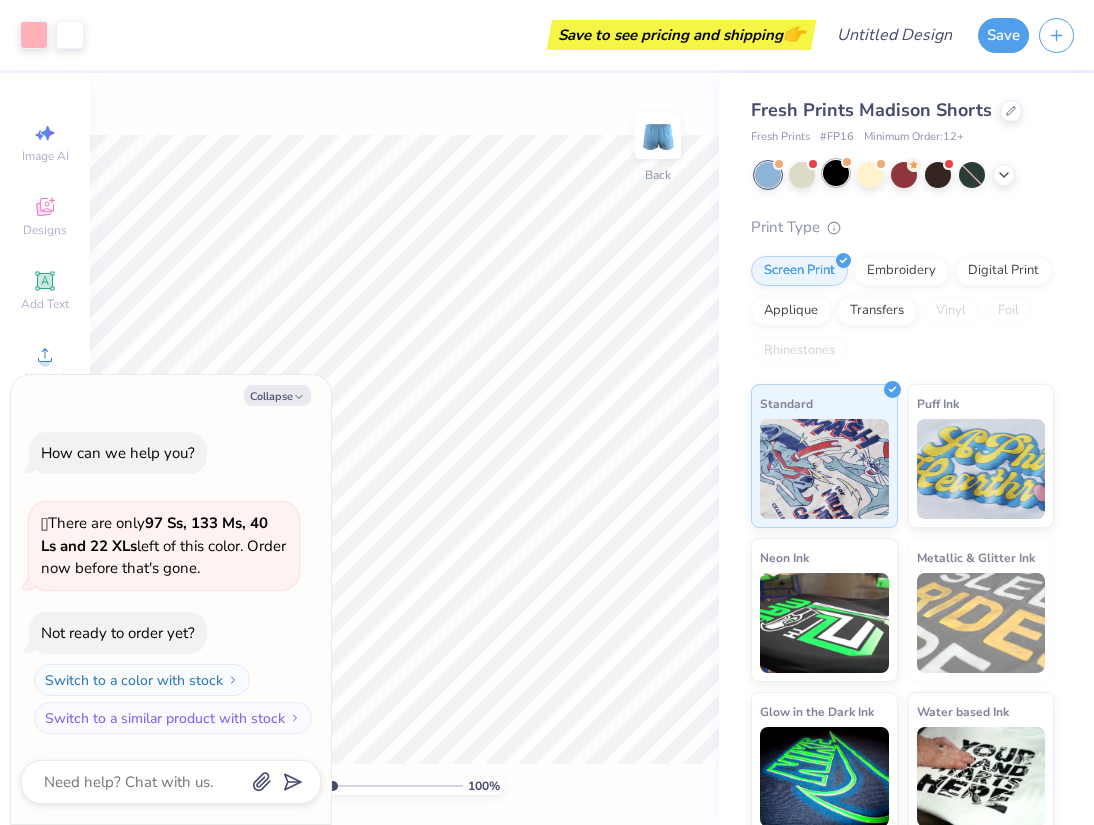 click at bounding box center (836, 173) 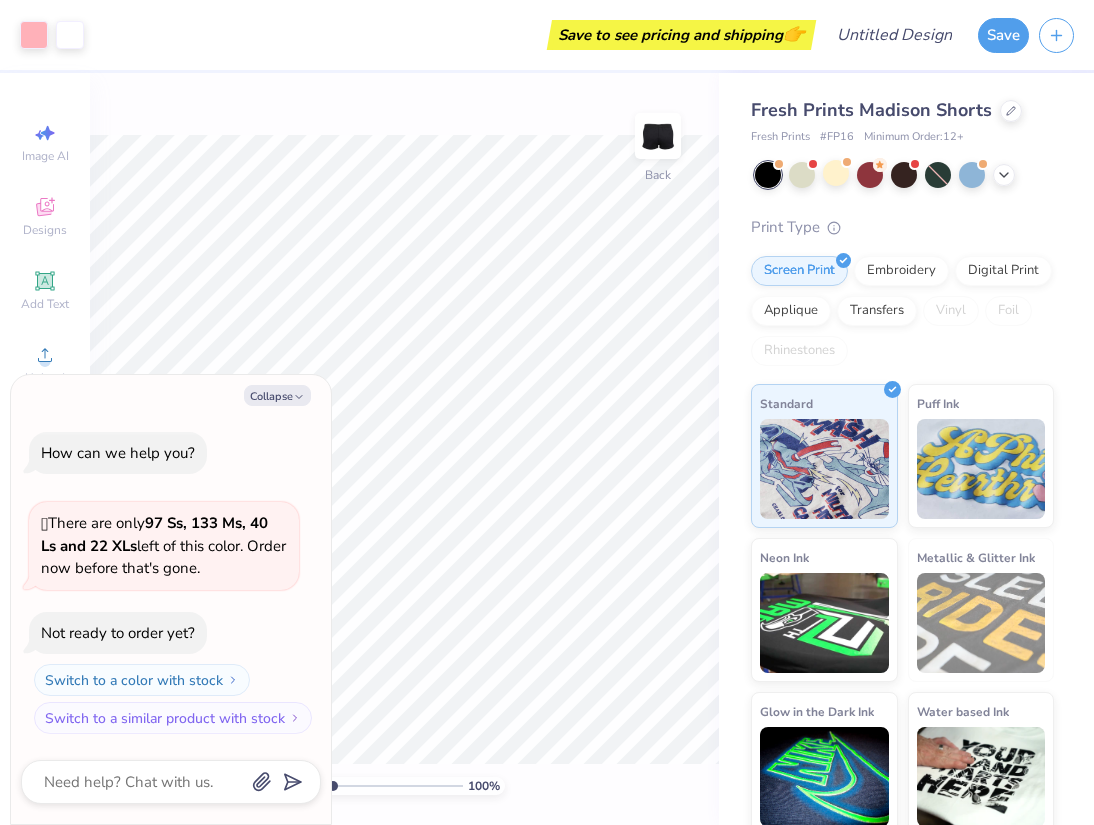 scroll, scrollTop: 105, scrollLeft: 0, axis: vertical 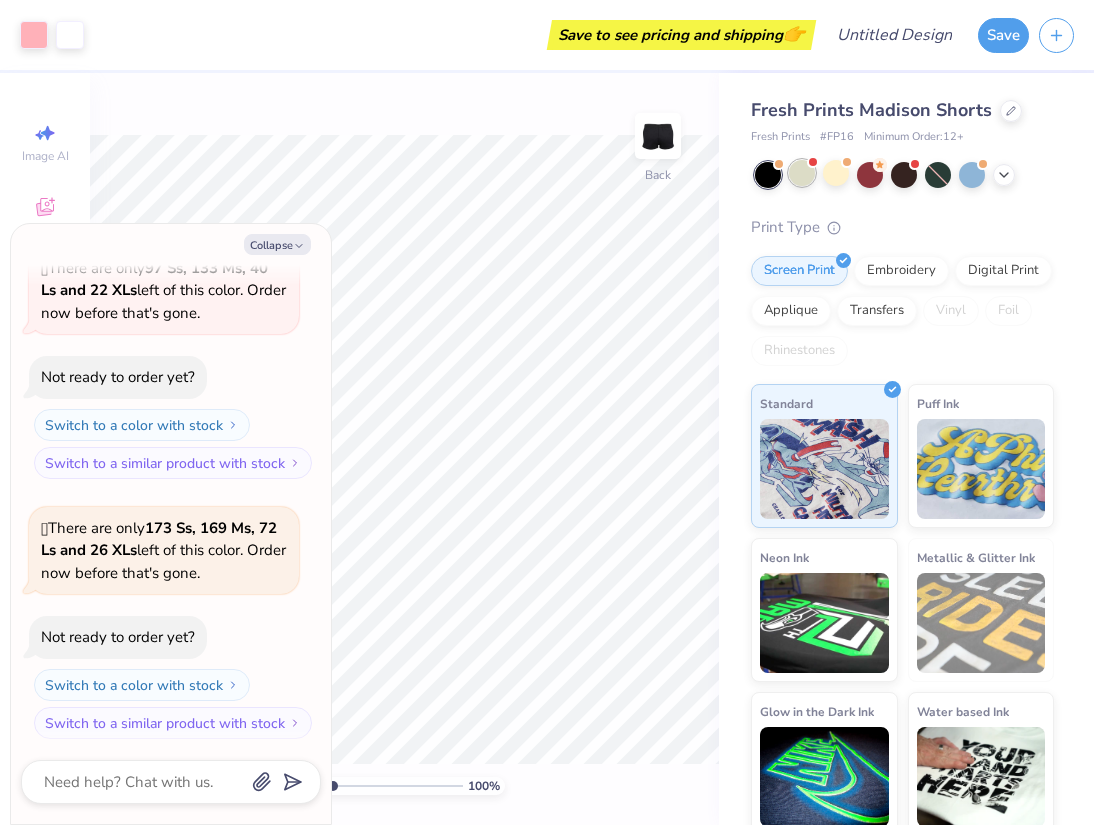 click at bounding box center [802, 173] 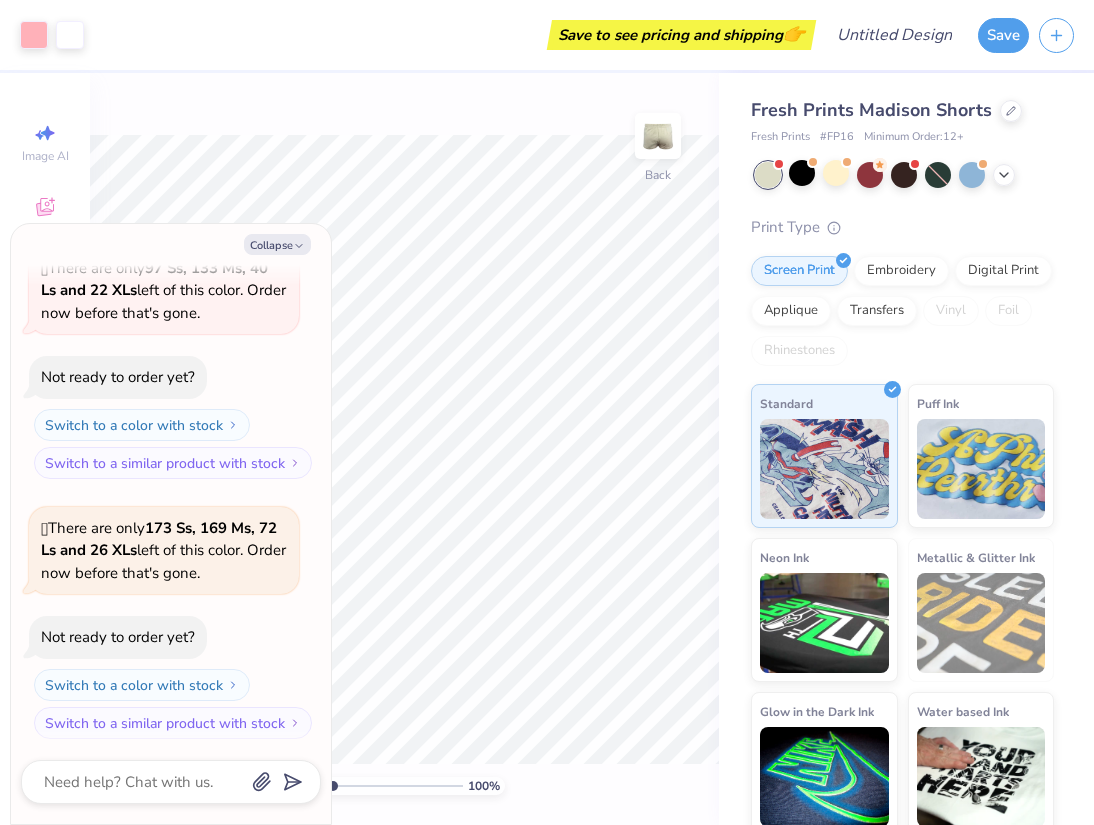 scroll, scrollTop: 385, scrollLeft: 0, axis: vertical 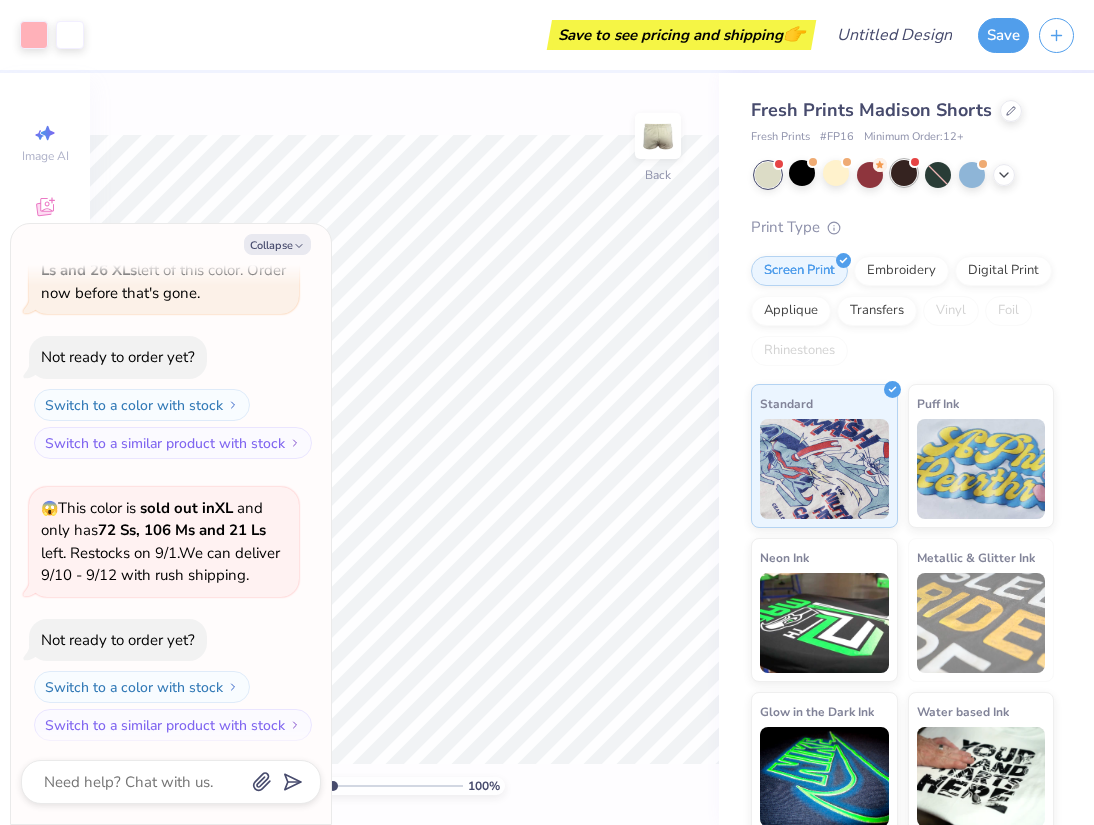 click at bounding box center (904, 173) 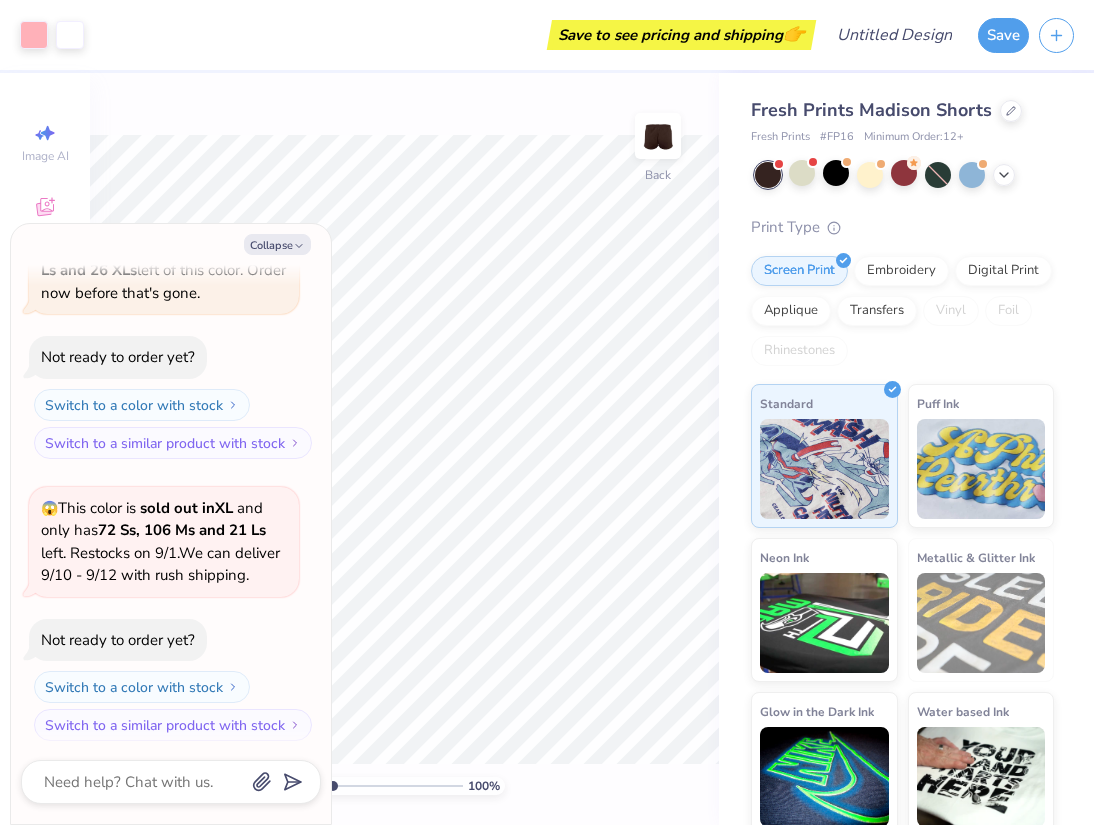 scroll, scrollTop: 665, scrollLeft: 0, axis: vertical 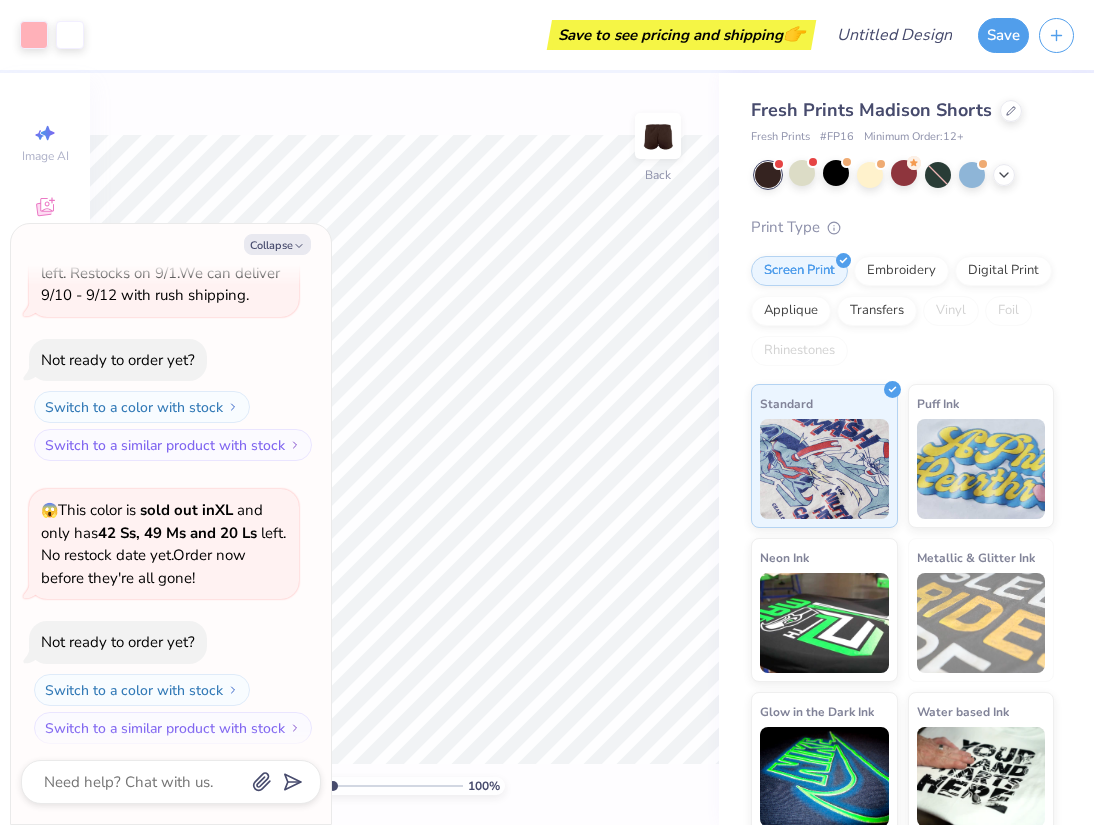 type on "x" 